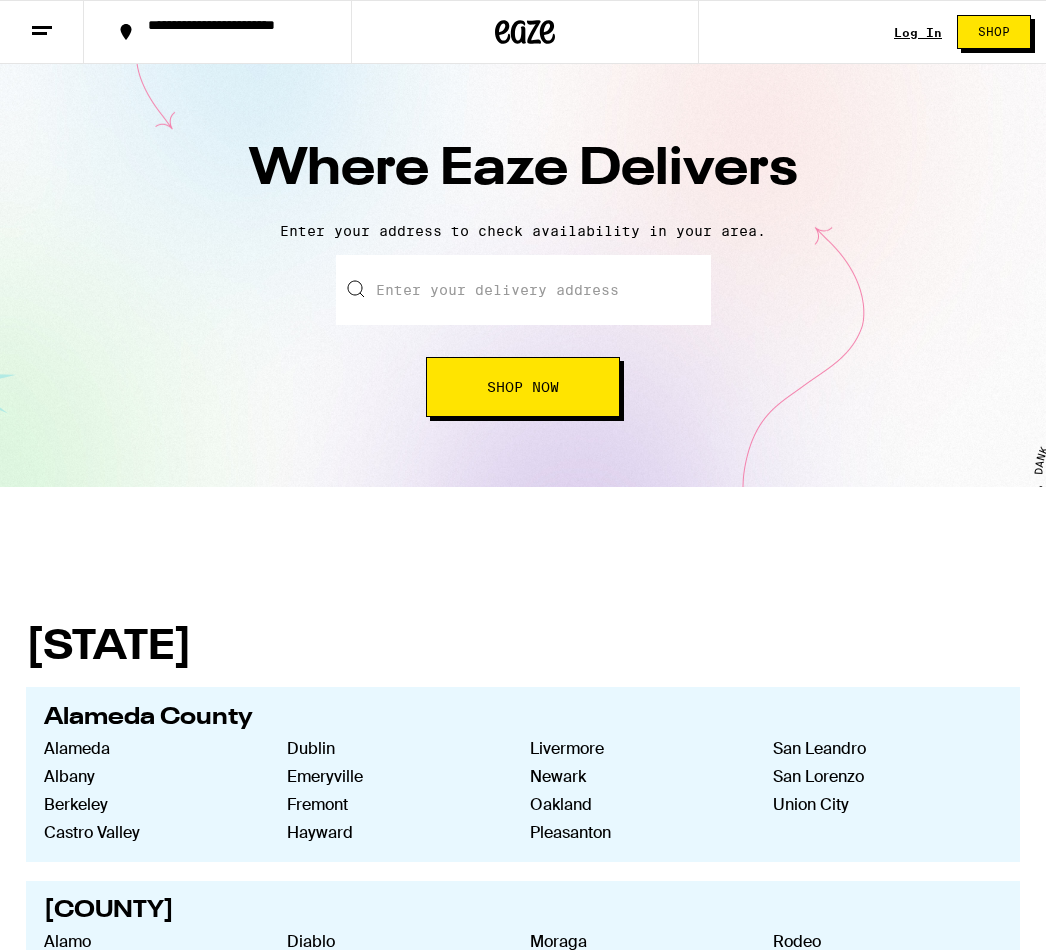 scroll, scrollTop: 0, scrollLeft: 0, axis: both 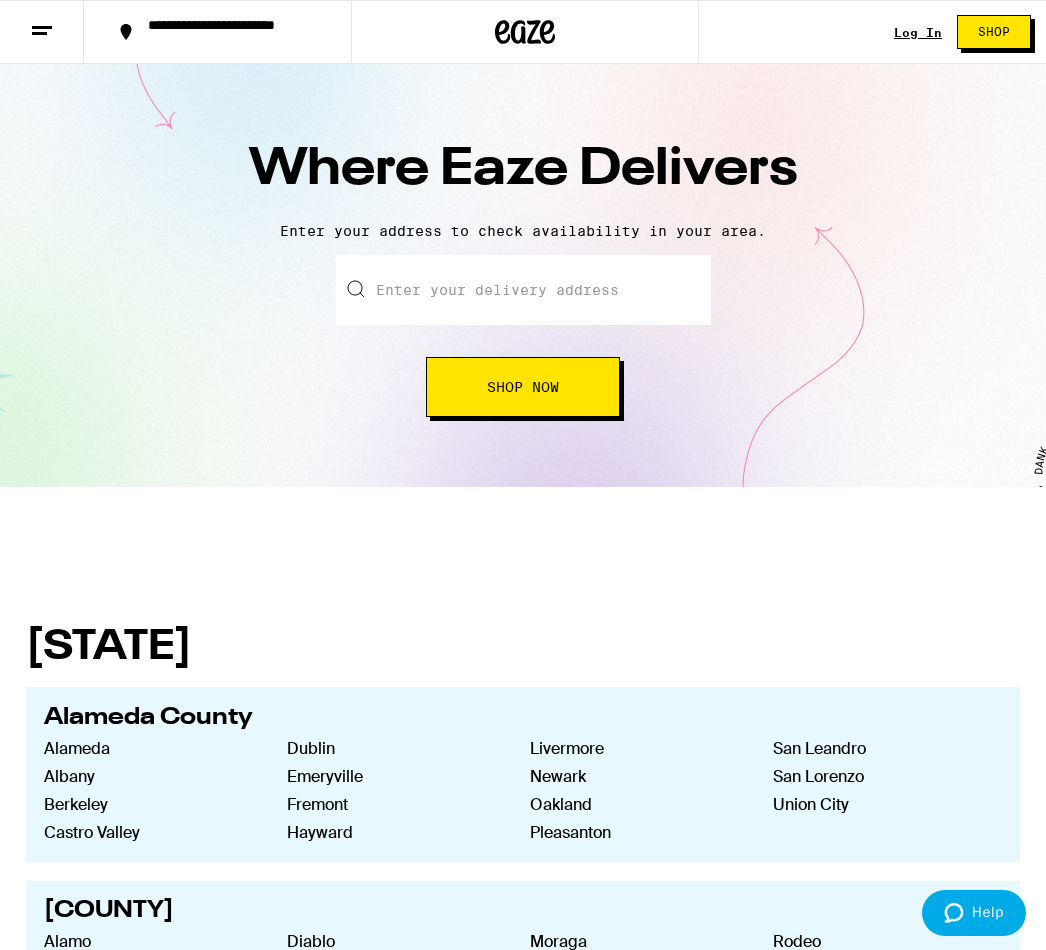 click at bounding box center (523, 290) 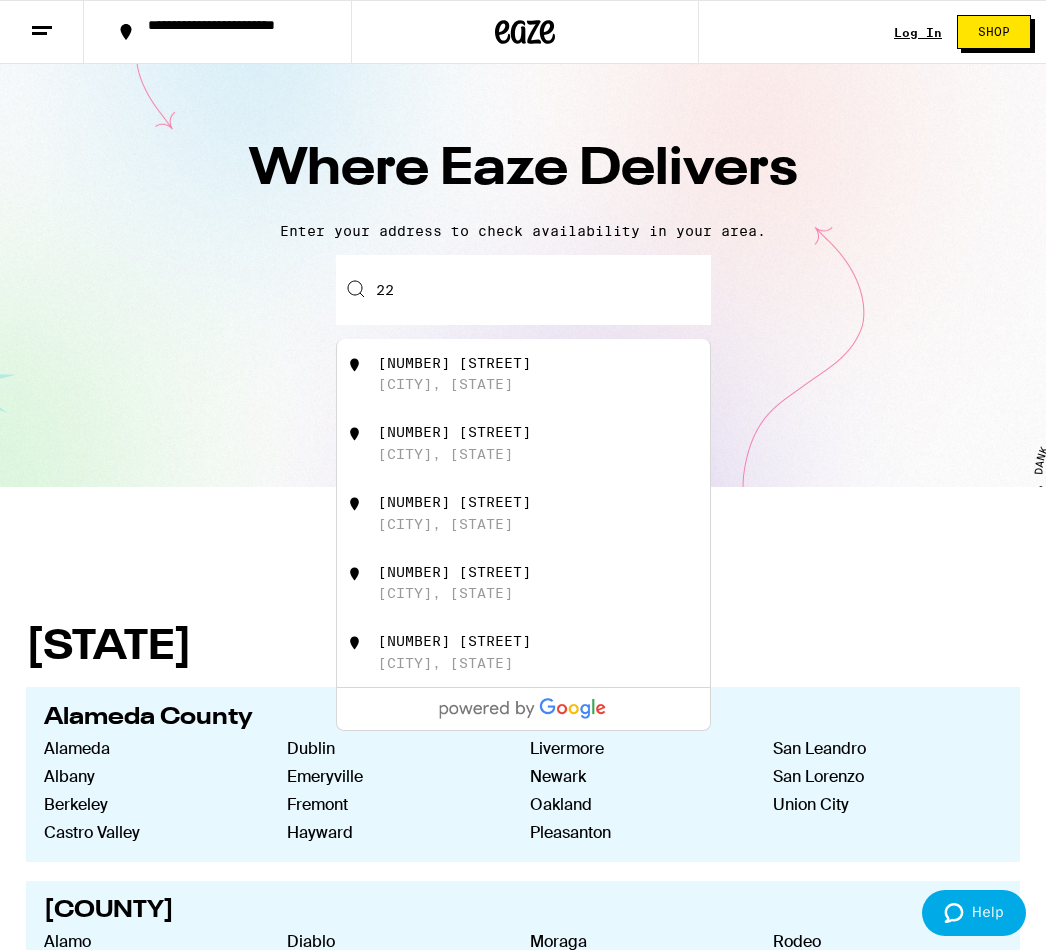 type on "2" 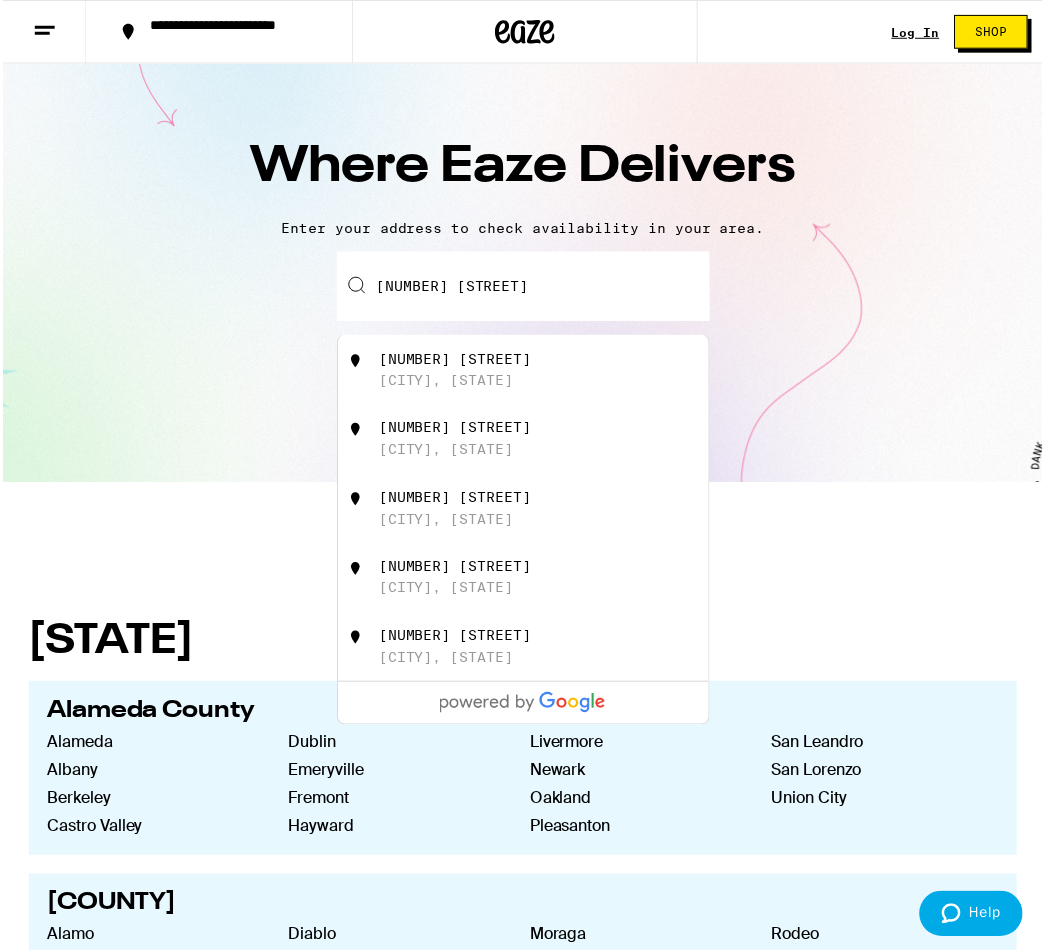 scroll, scrollTop: 8, scrollLeft: 0, axis: vertical 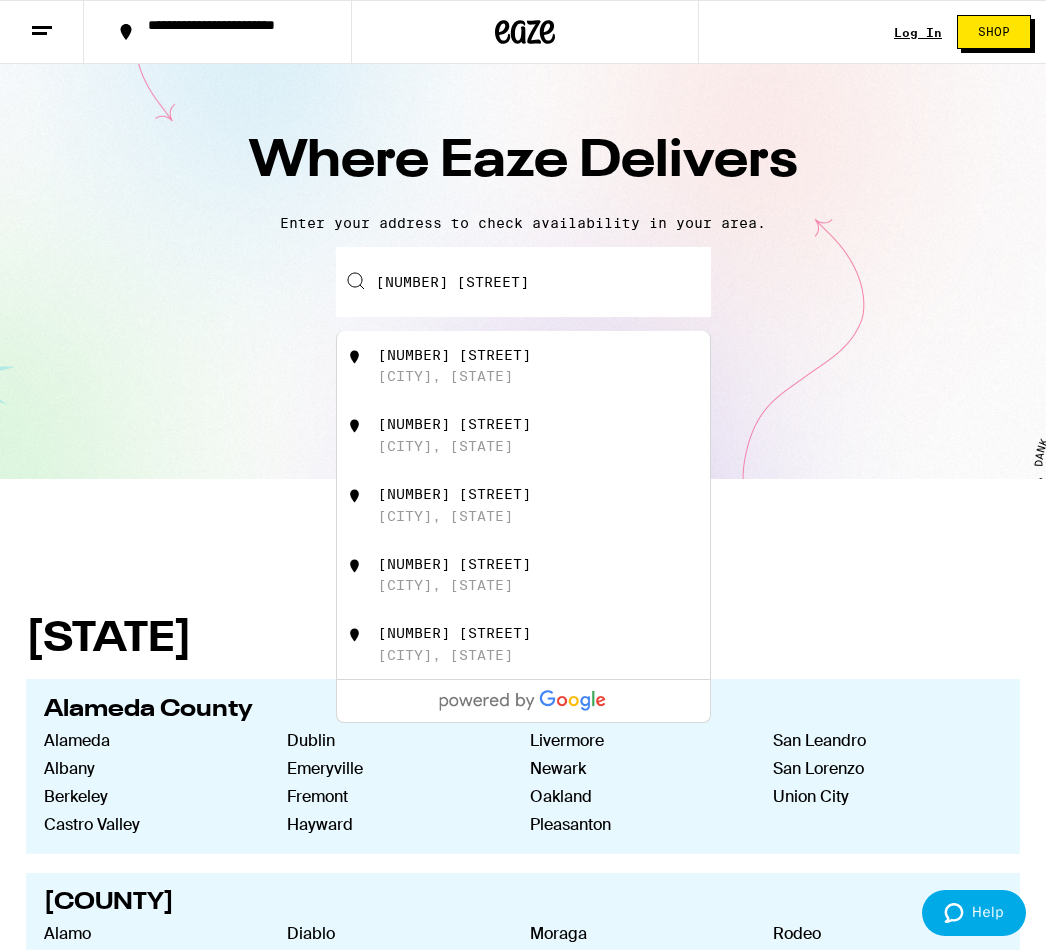 click on "[NUMBER] [STREET]" at bounding box center [523, 282] 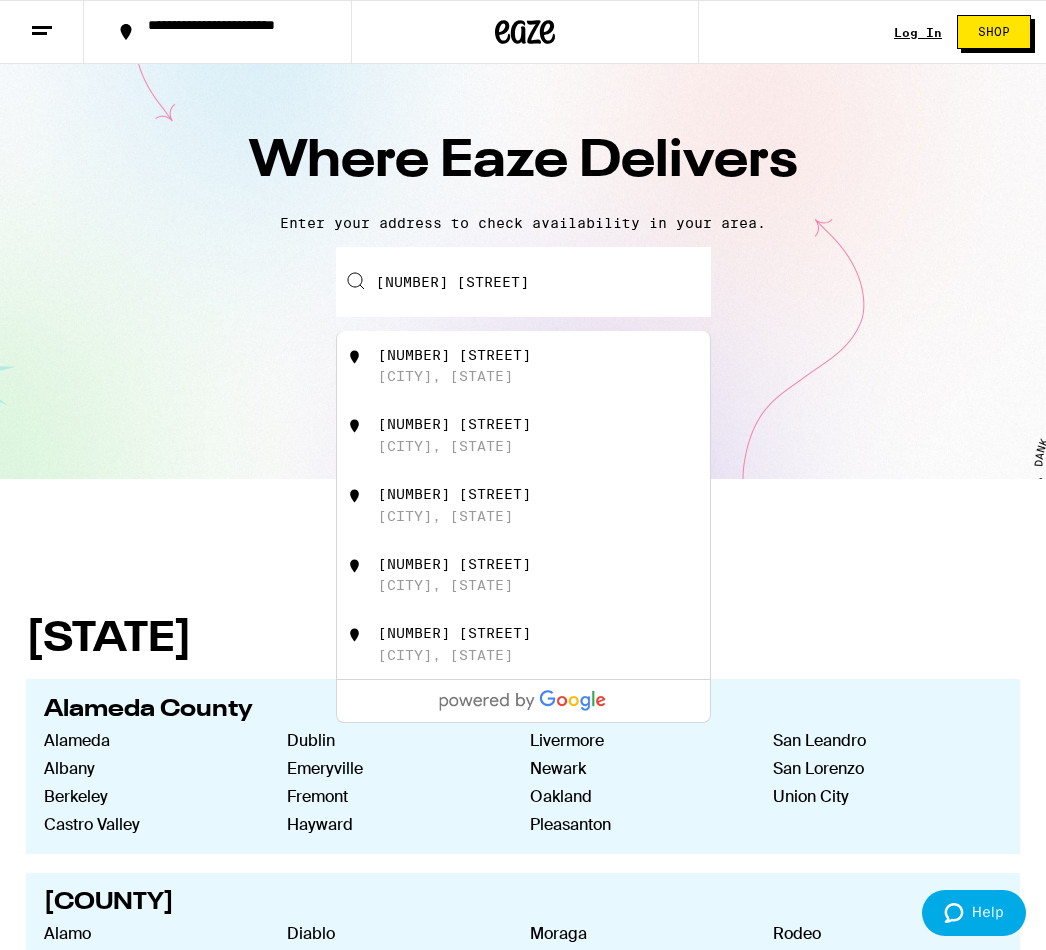 click on "[CITY], [STATE]" at bounding box center [445, 376] 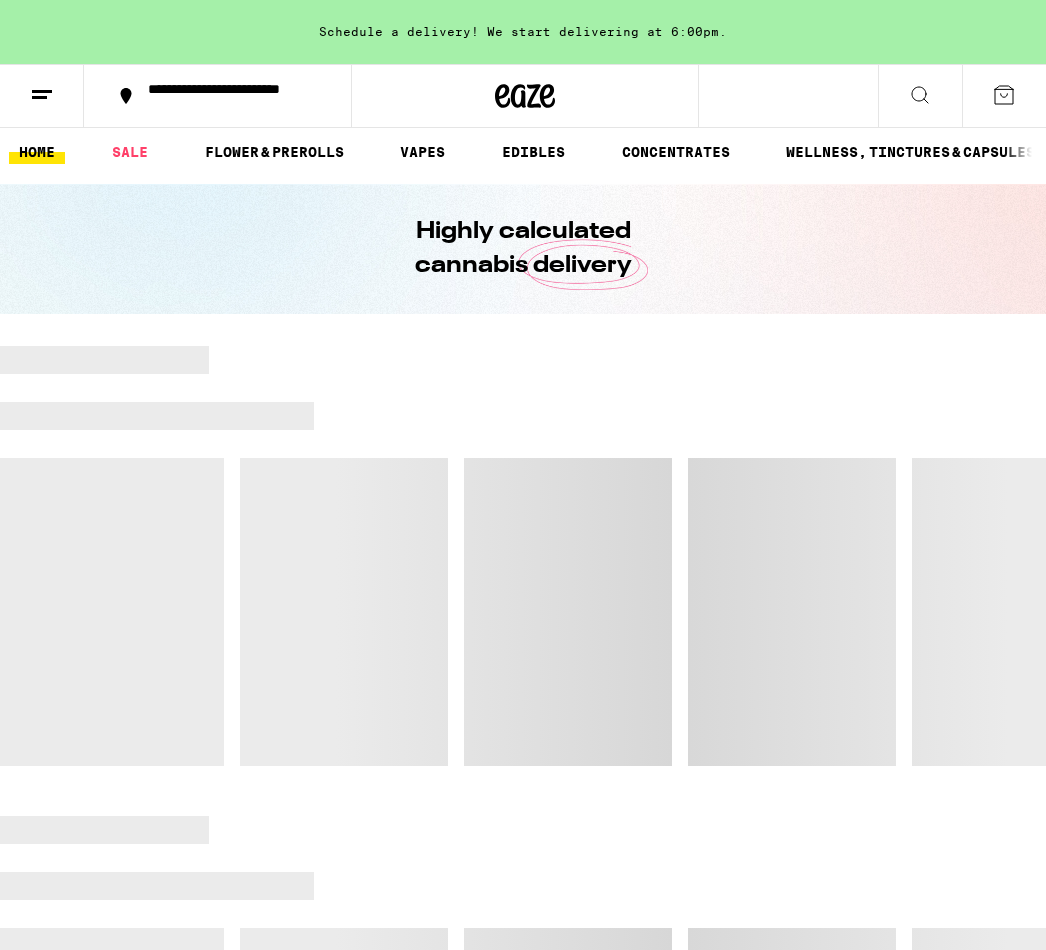 scroll, scrollTop: 0, scrollLeft: 0, axis: both 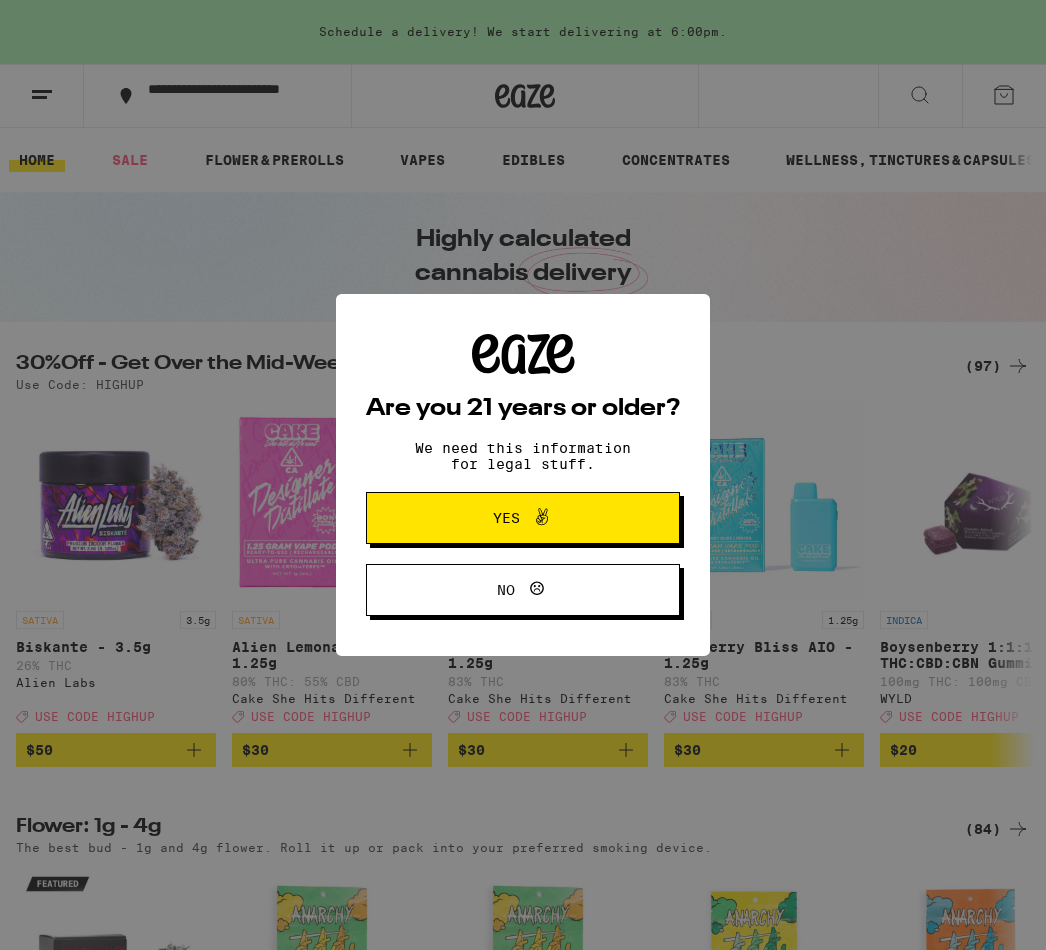 click on "Yes" at bounding box center (506, 518) 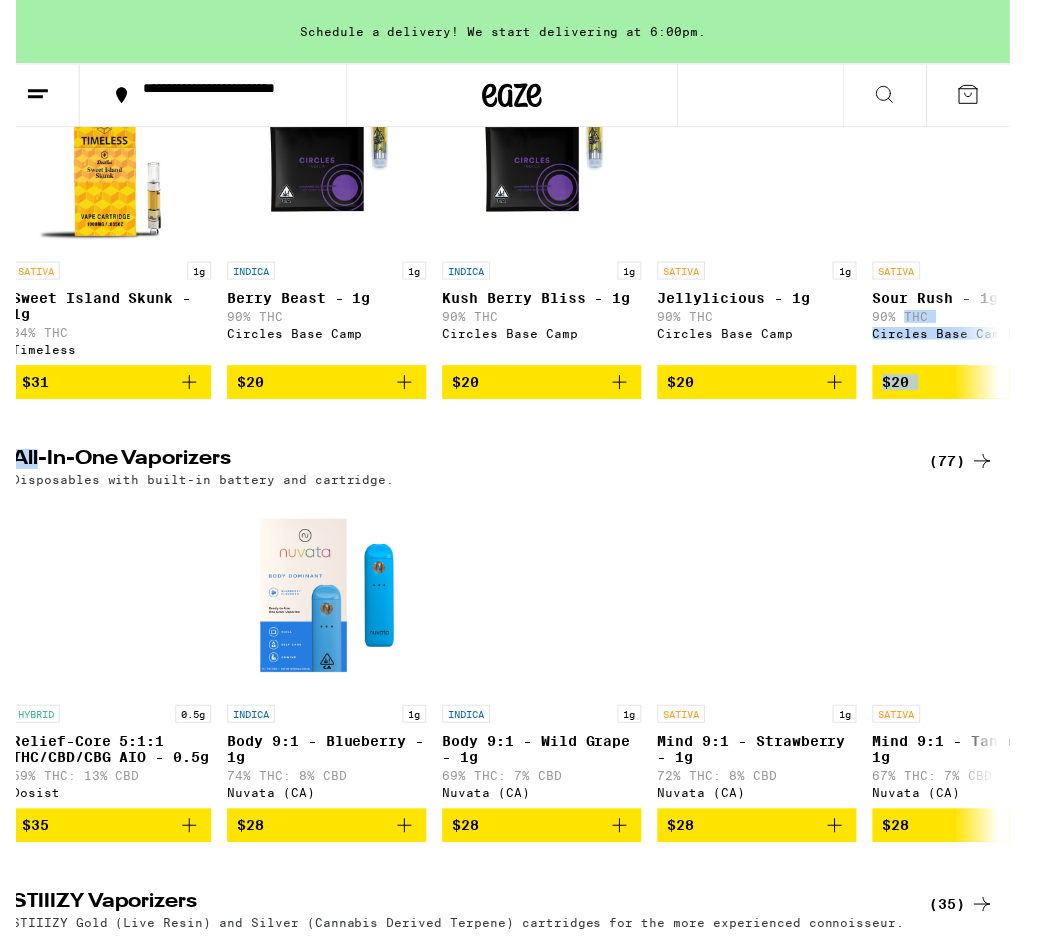 scroll, scrollTop: 1716, scrollLeft: 0, axis: vertical 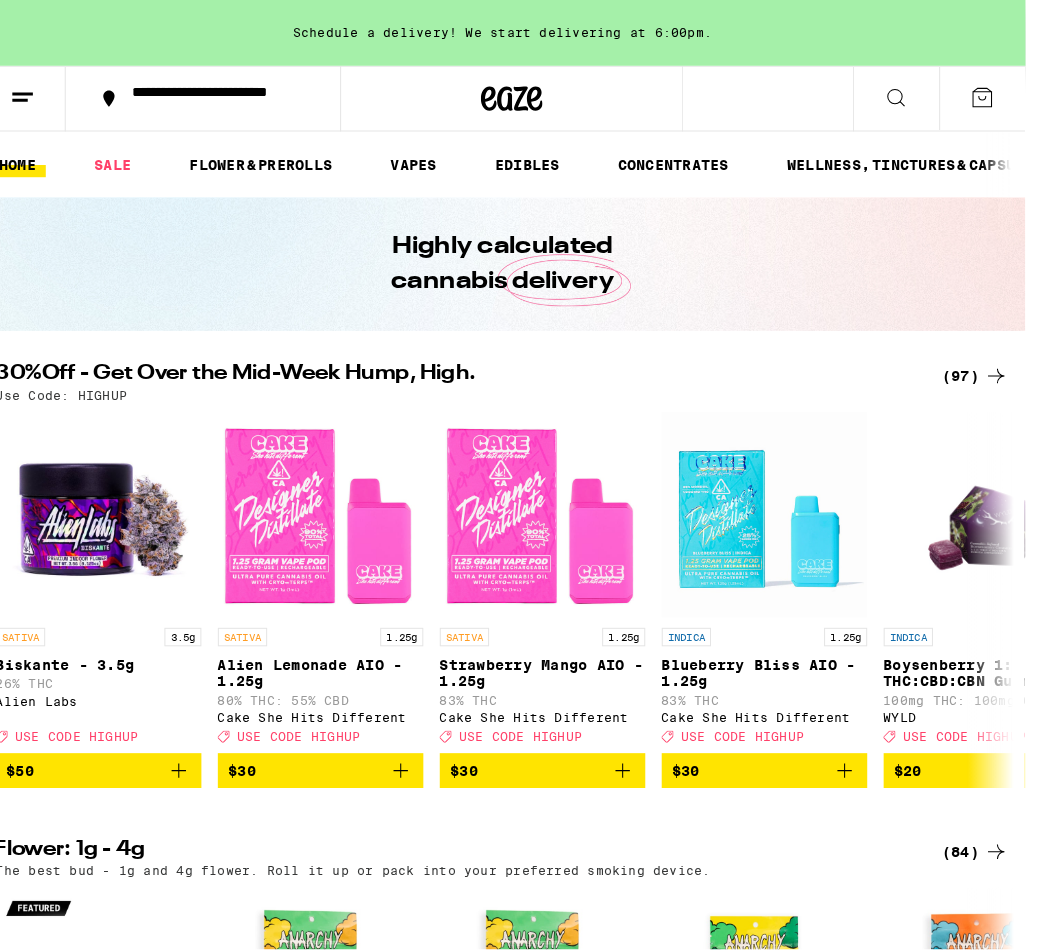 click on "EDIBLES" at bounding box center (533, 160) 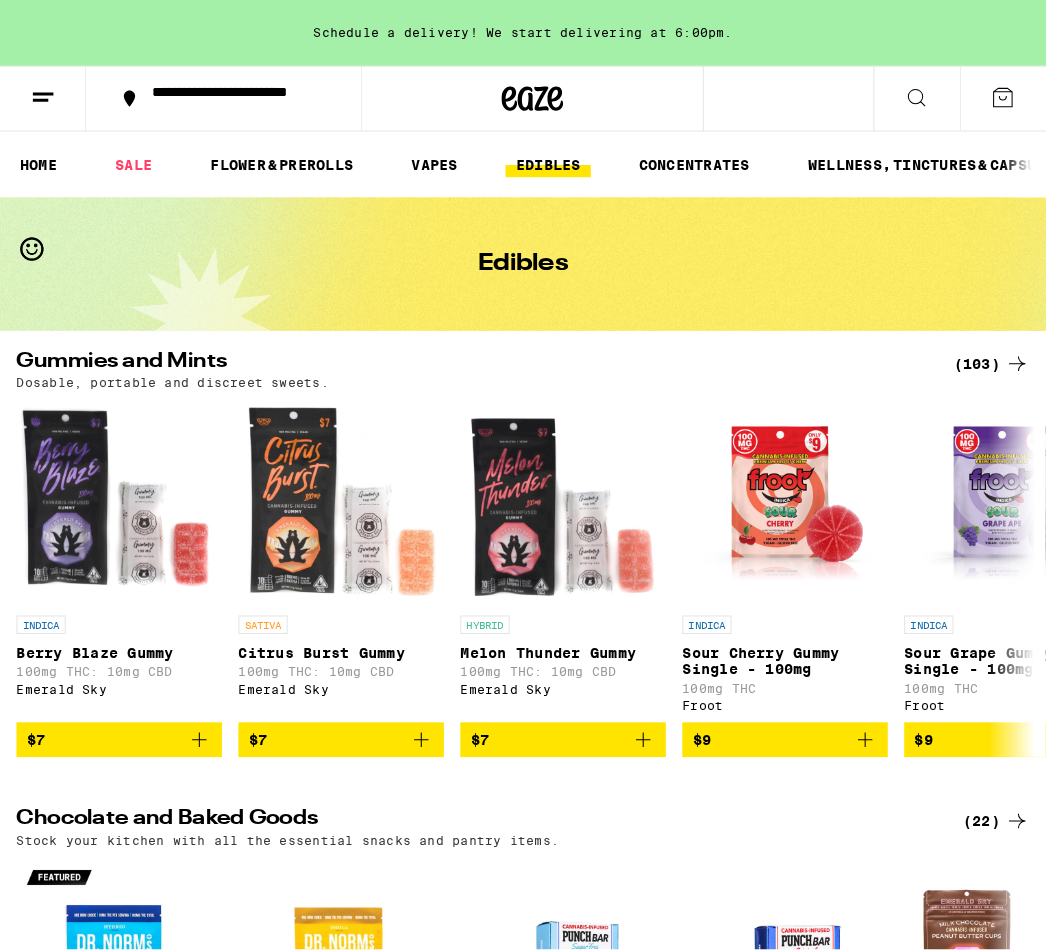 scroll, scrollTop: 0, scrollLeft: 0, axis: both 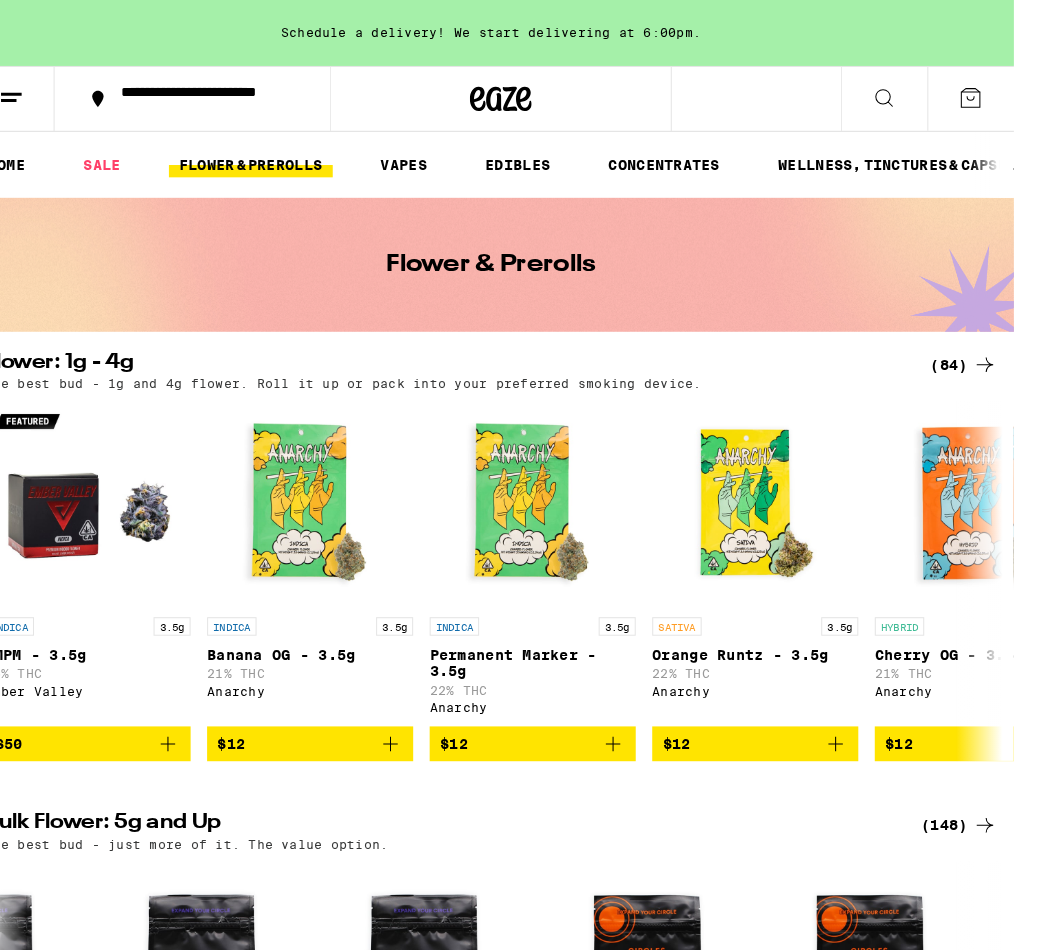click on "EDIBLES" at bounding box center (533, 160) 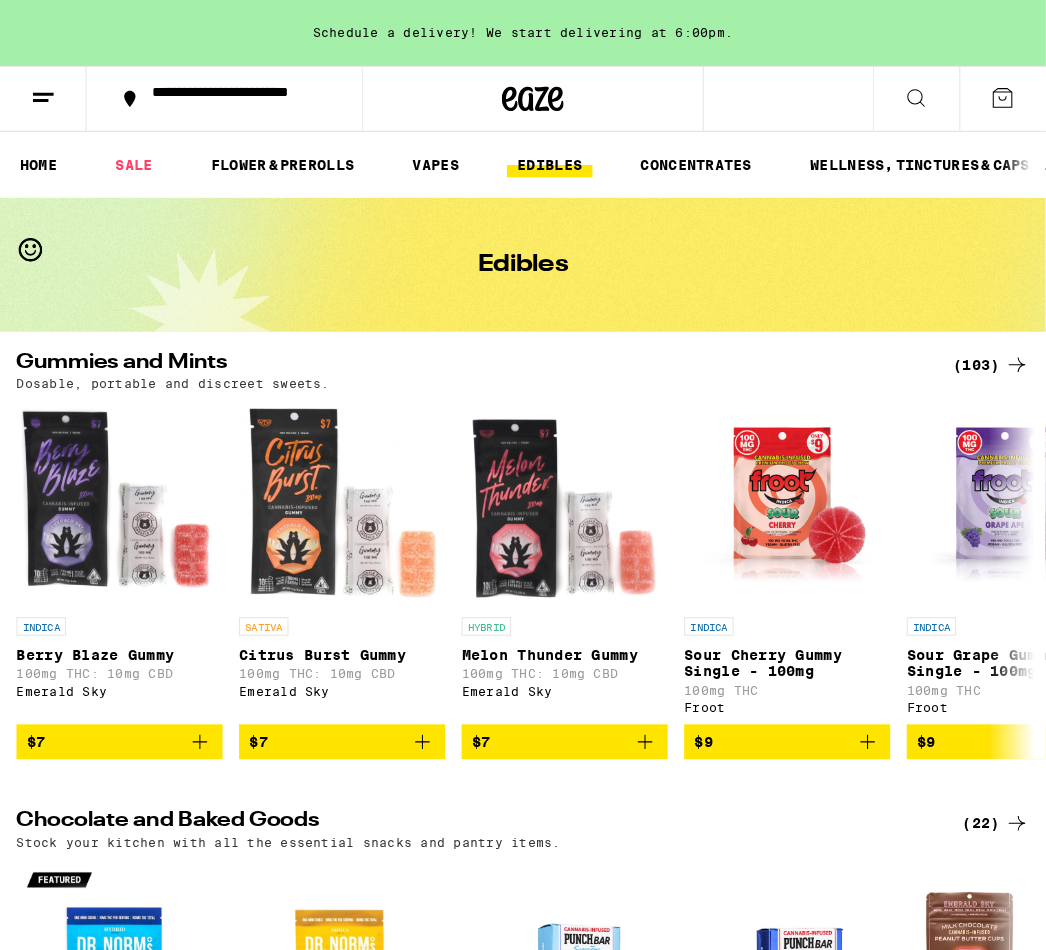 scroll, scrollTop: 0, scrollLeft: 0, axis: both 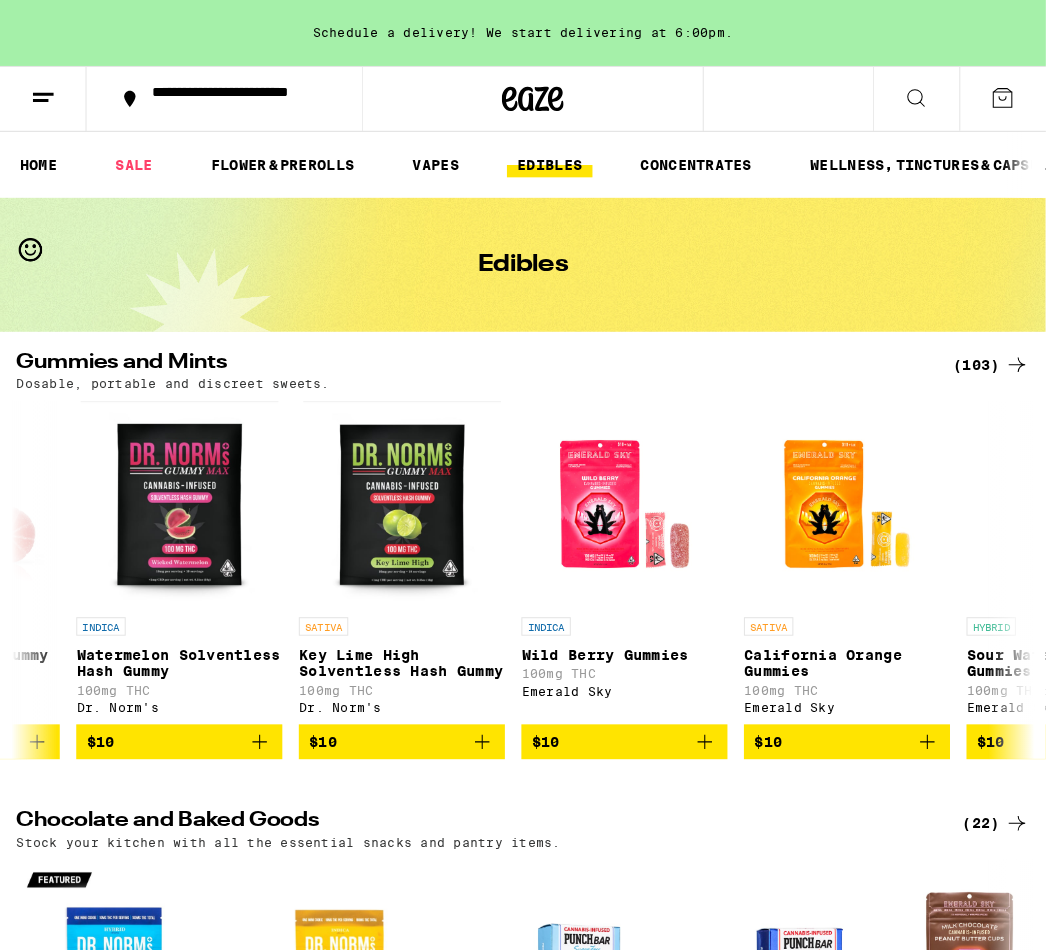 click on "$10" at bounding box center [390, 720] 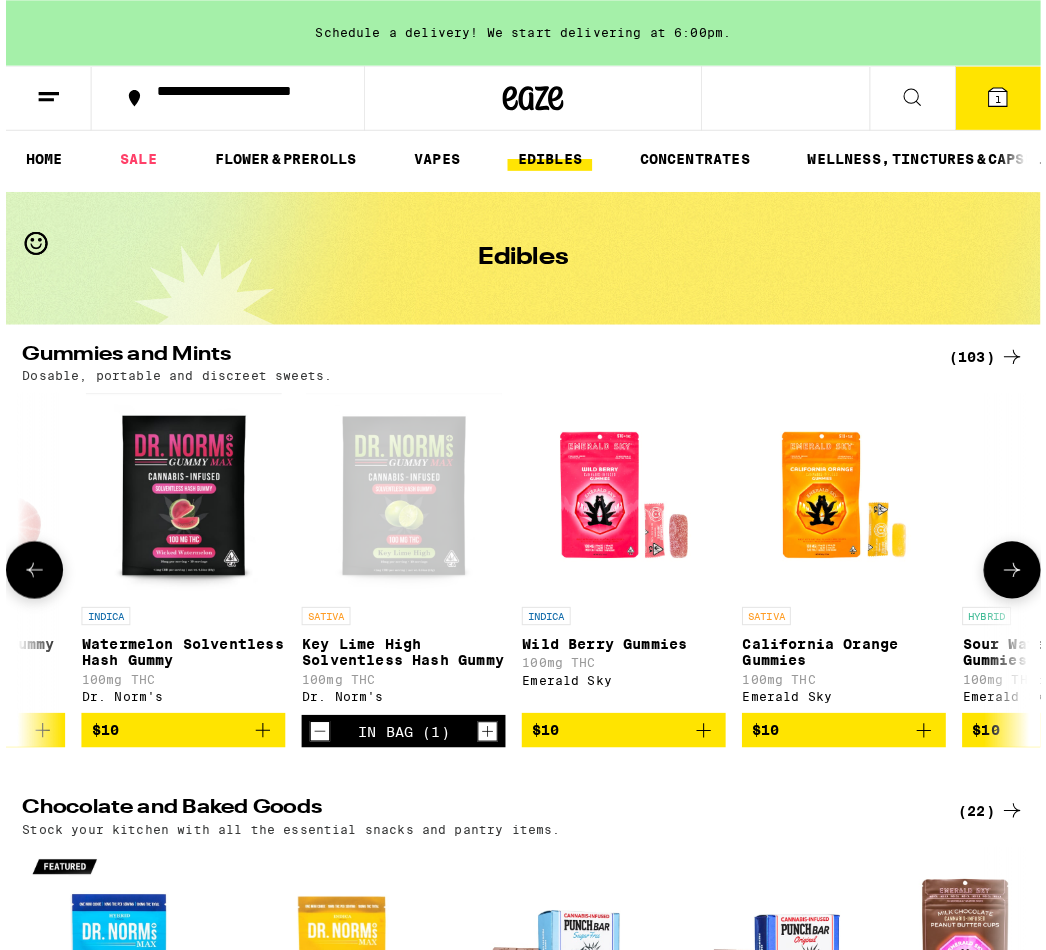 scroll, scrollTop: 0, scrollLeft: 0, axis: both 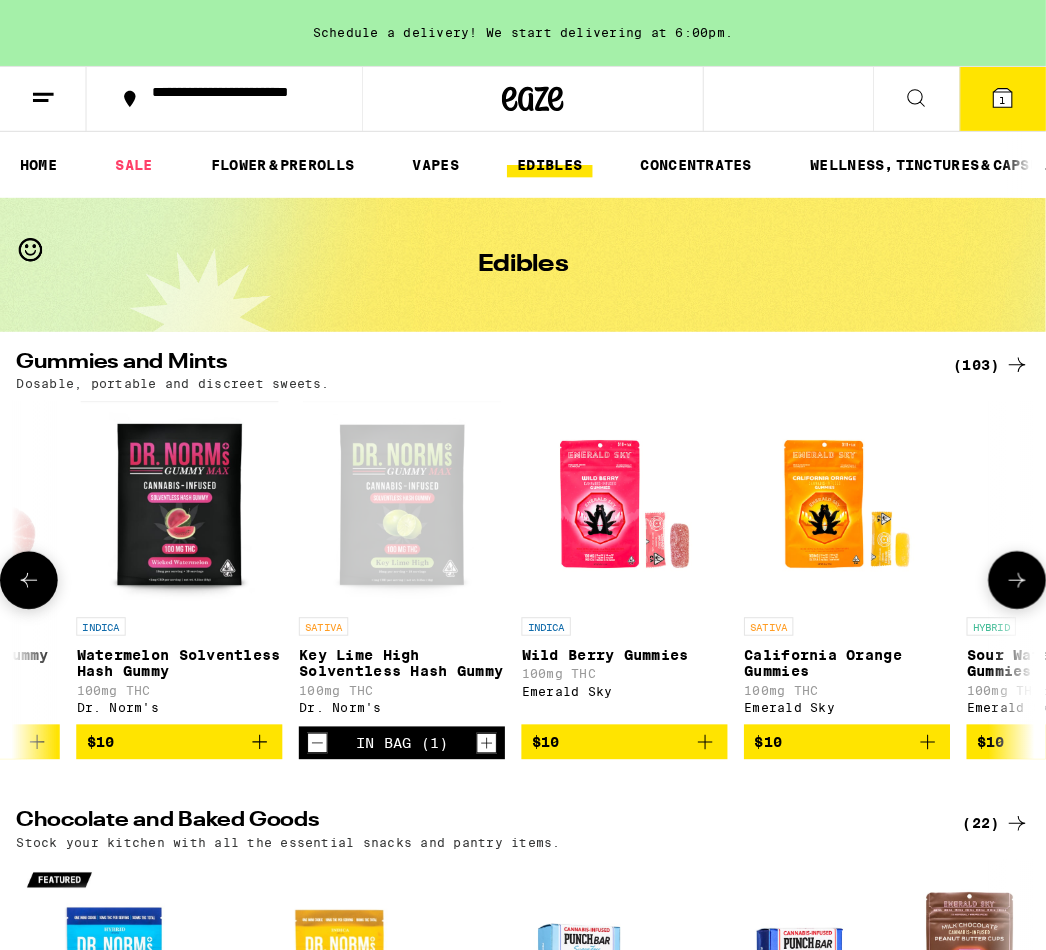 click at bounding box center [28, 563] 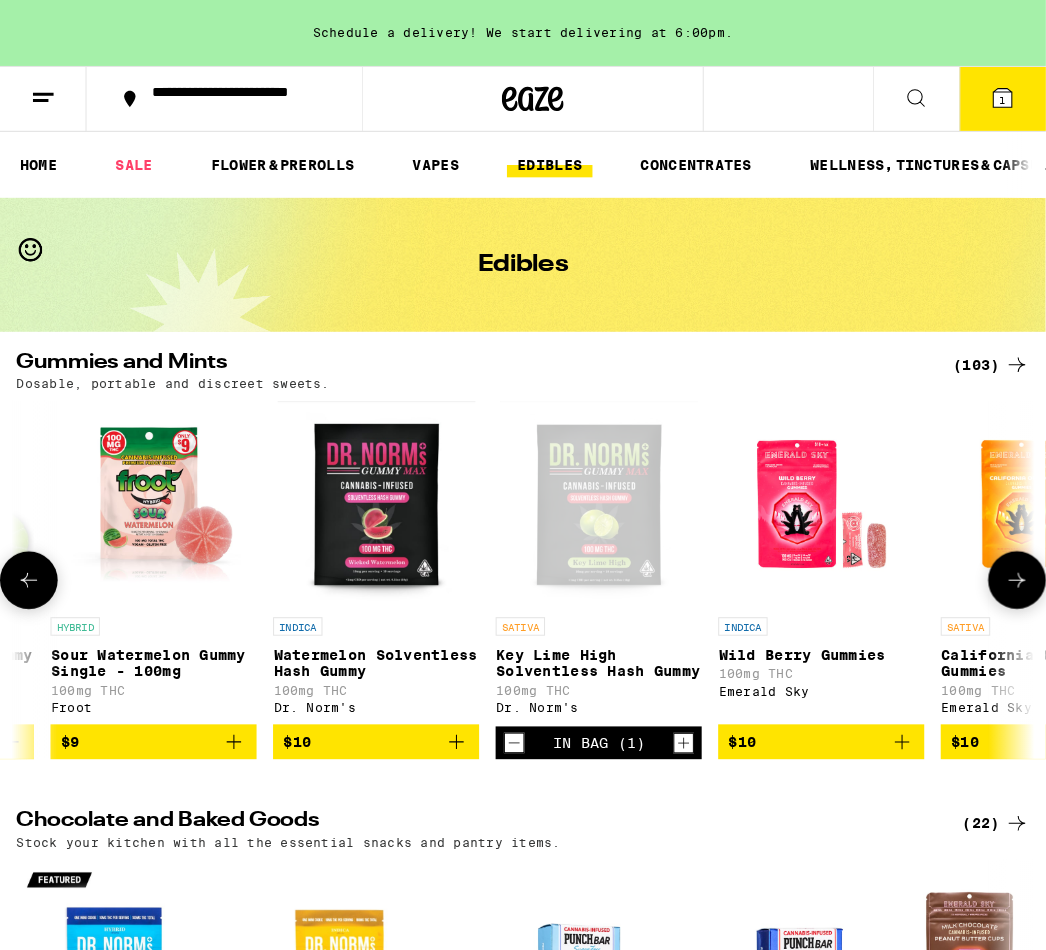 scroll, scrollTop: 0, scrollLeft: 1090, axis: horizontal 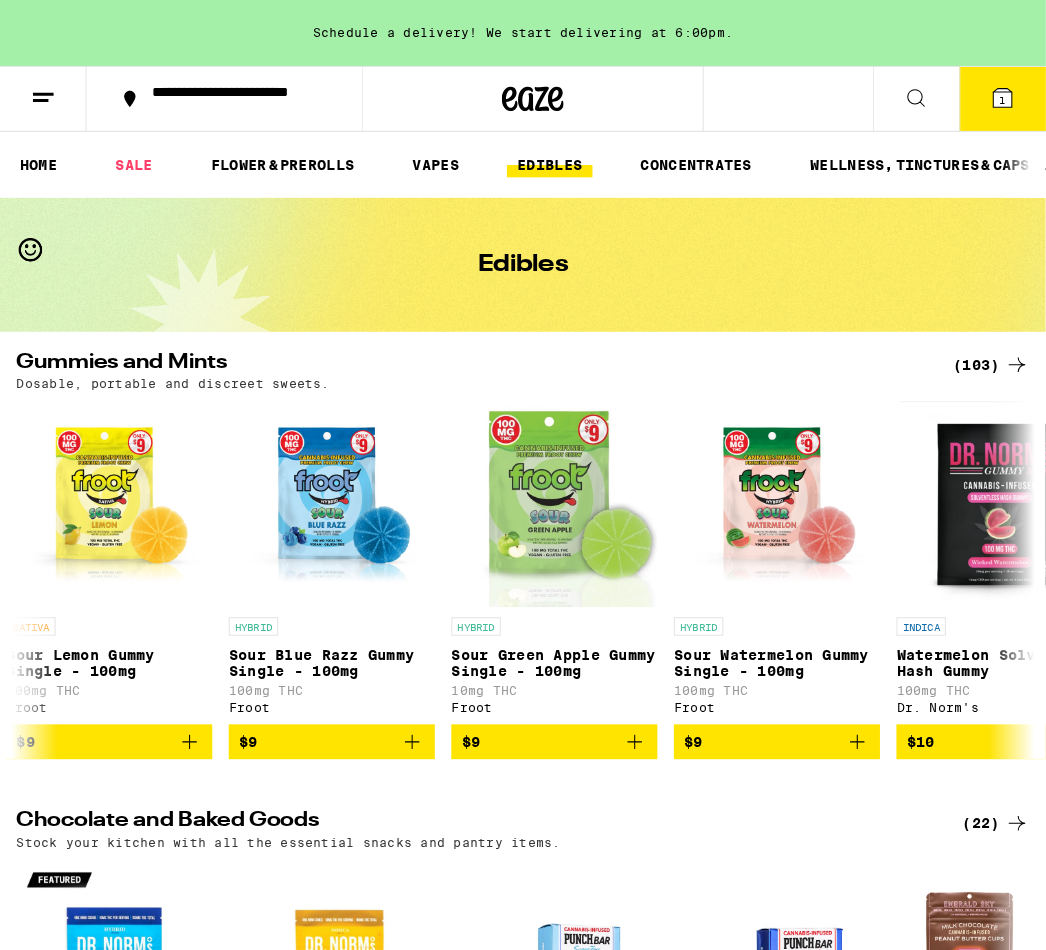 click on "Gummies and Mints ([NUMBER]) Dosable, portable and discreet sweets.
INDICA Berry Blaze Gummy 100mg THC: 10mg CBD Emerald Sky $7 SATIVA Citrus Burst Gummy 100mg THC: 10mg CBD Emerald Sky $7 HYBRID Melon Thunder Gummy 100mg THC: 10mg CBD Emerald Sky $7 INDICA Sour Cherry Gummy Single - 100mg 100mg THC Froot $9 INDICA Sour Grape Gummy Single - 100mg 100mg THC Froot $9 SATIVA Sour Lemon Gummy Single - 100mg 100mg THC Froot $9 HYBRID Sour Blue Razz Gummy Single - 100mg 100mg THC Froot $9 HYBRID Sour Green Apple Gummy Single - 100mg 10mg THC Froot $9 HYBRID Sour Watermelon Gummy Single - 100mg 100mg THC Froot $9 INDICA Watermelon Solventless Hash Gummy 100mg THC Dr. Norm's $10 SATIVA Key Lime High Solventless Hash Gummy 100mg THC Dr. Norm's In Bag ([NUMBER]) INDICA Wild Berry Gummies 100mg THC Emerald Sky $10 SATIVA California Orange Gummies 100mg THC Emerald Sky $10 HYBRID Sour Watermelon Gummies 100mg THC: 10mg CBD Emerald Sky $10 HYBRID Sparkling Pear Gummies 100mg THC: 10mg CBD Emerald Sky $10 INDICA 100mg THC: 10mg CBD" at bounding box center [507, 1330] 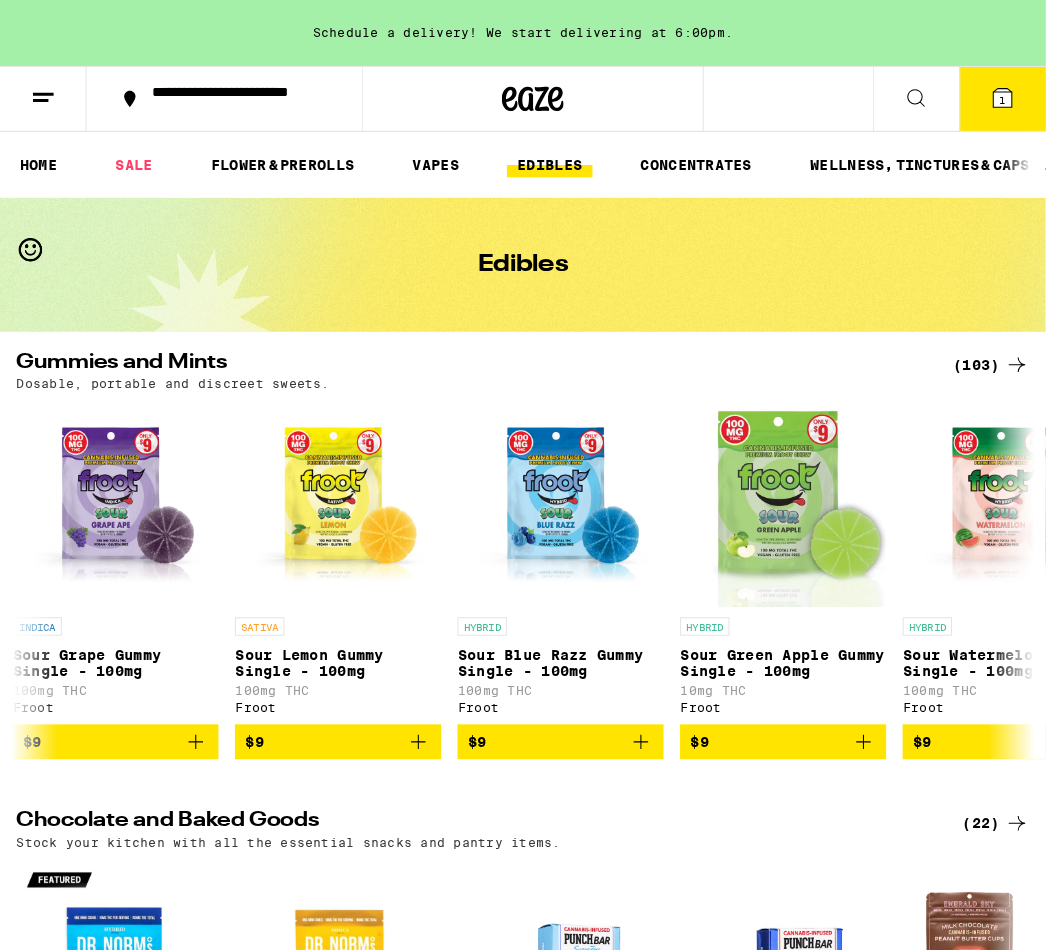 scroll, scrollTop: 0, scrollLeft: 873, axis: horizontal 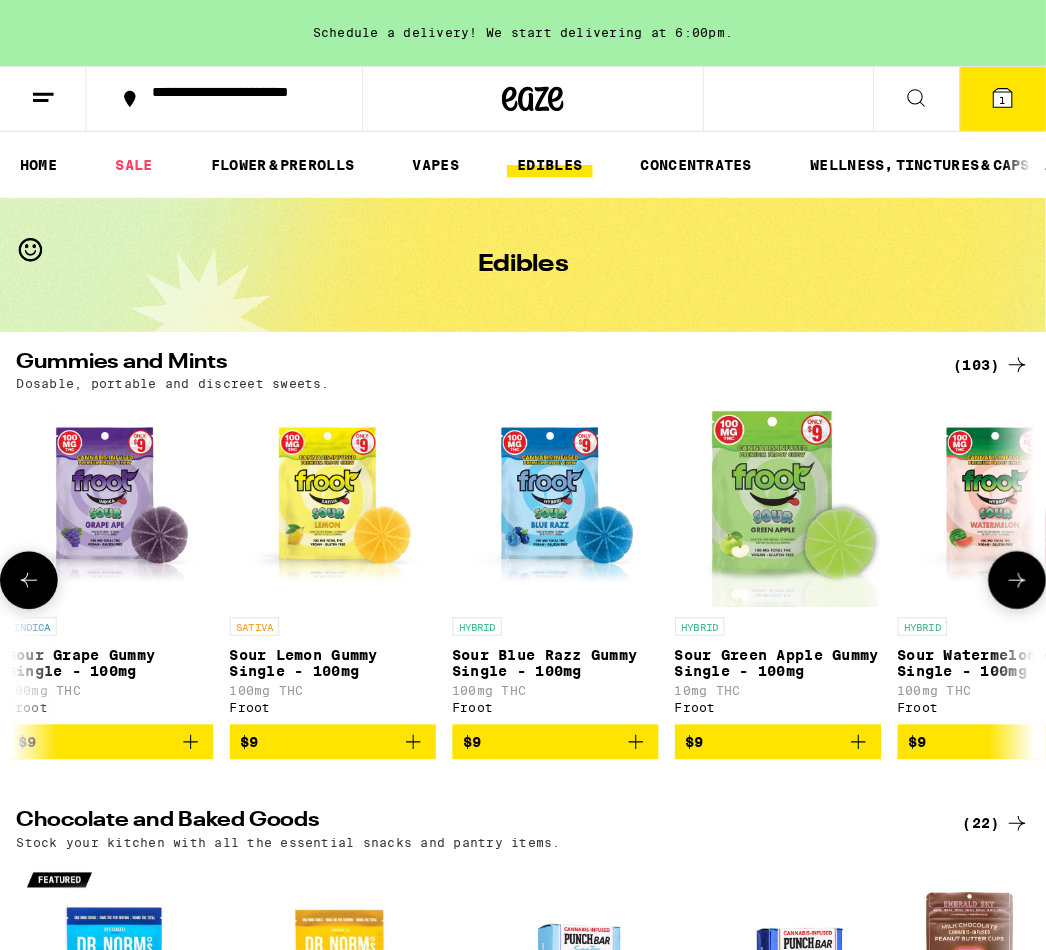 click on "$9" at bounding box center [323, 720] 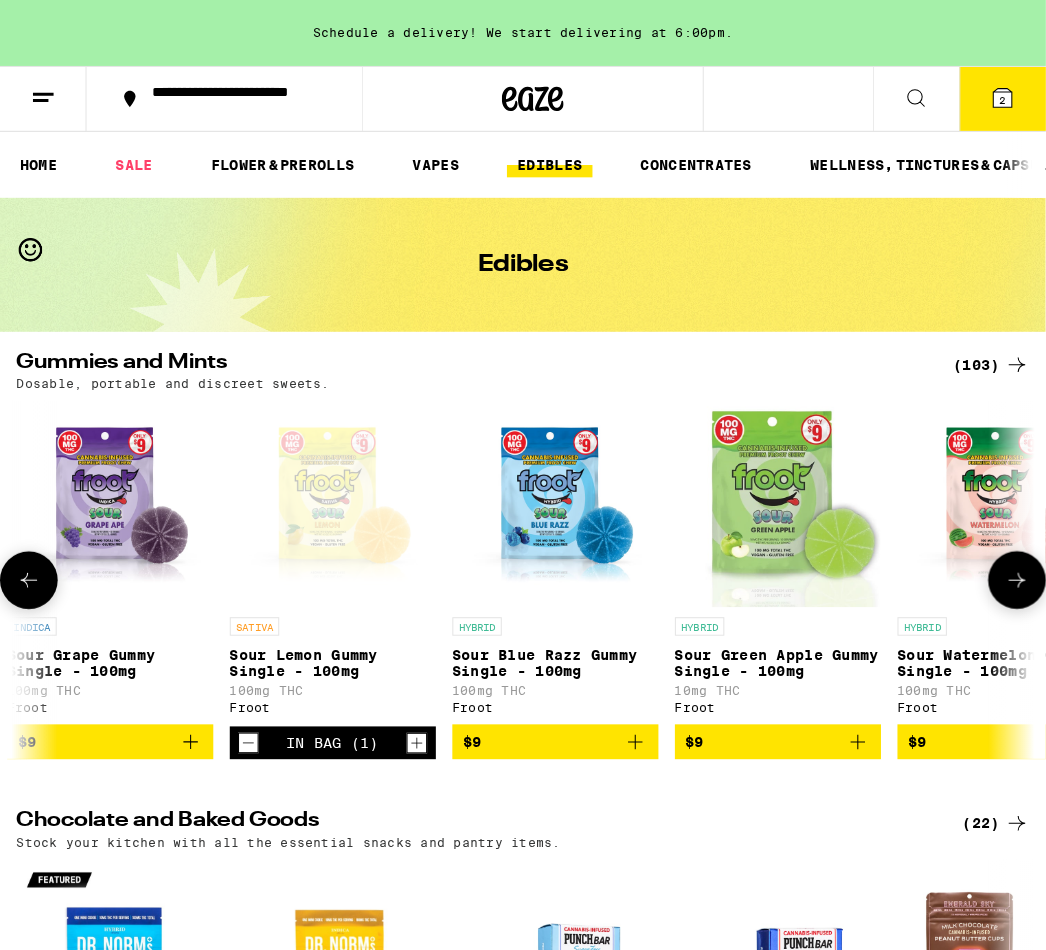 click on "SATIVA Sour Lemon Gummy Single - 100mg 100mg THC Froot" at bounding box center (323, 647) 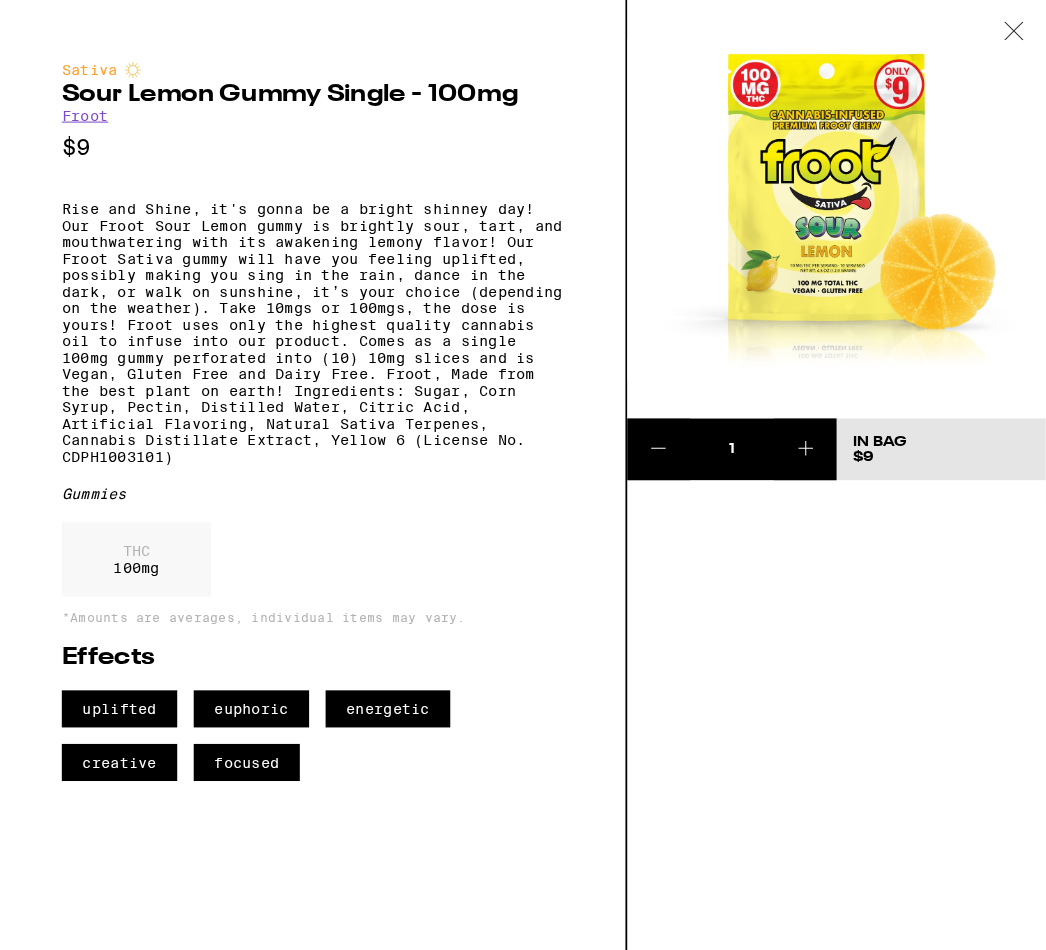 scroll, scrollTop: 0, scrollLeft: 433, axis: horizontal 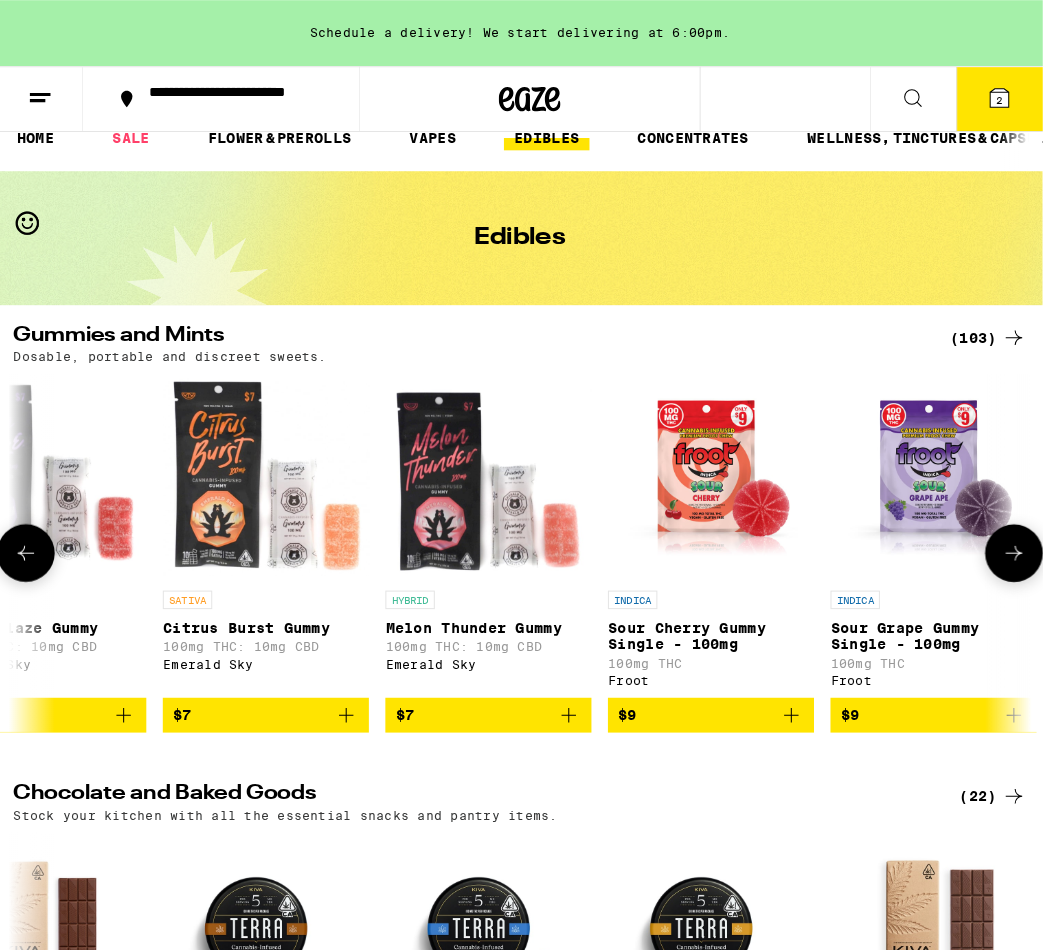 click on "$7" at bounding box center (261, 694) 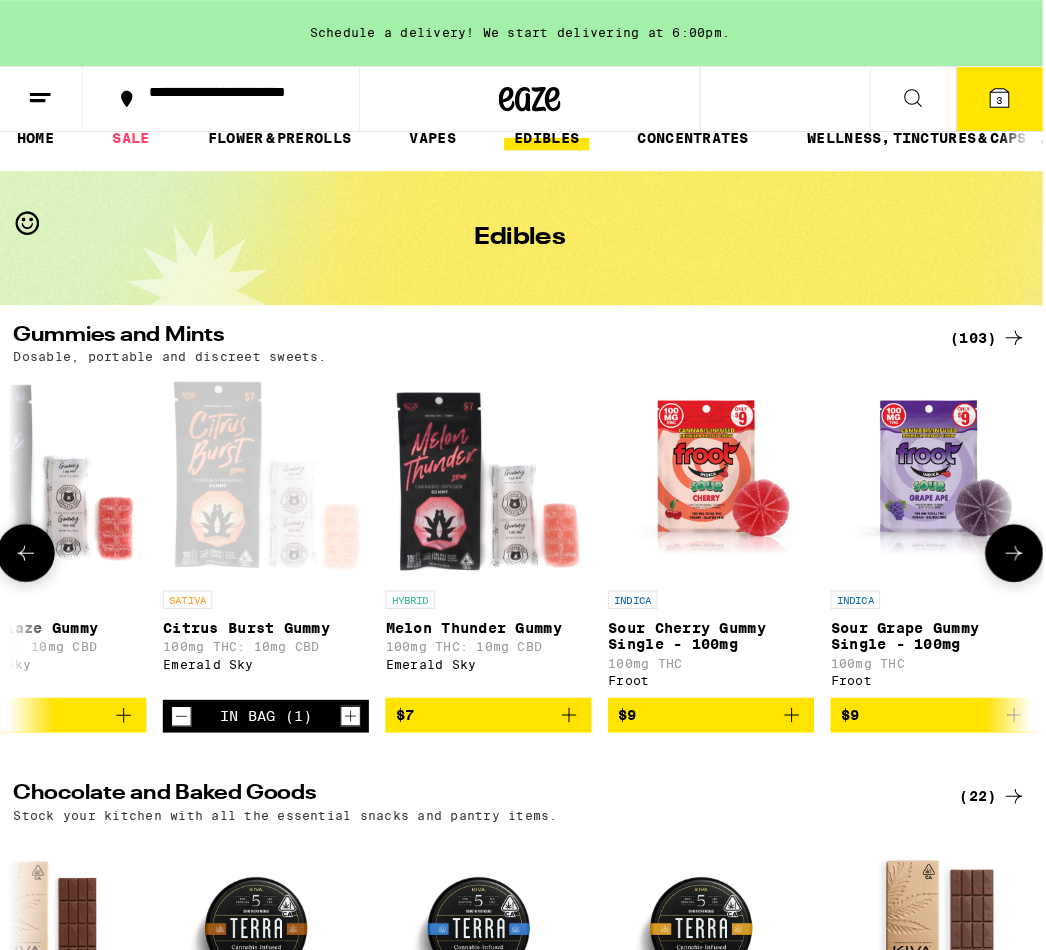 scroll, scrollTop: 26, scrollLeft: 0, axis: vertical 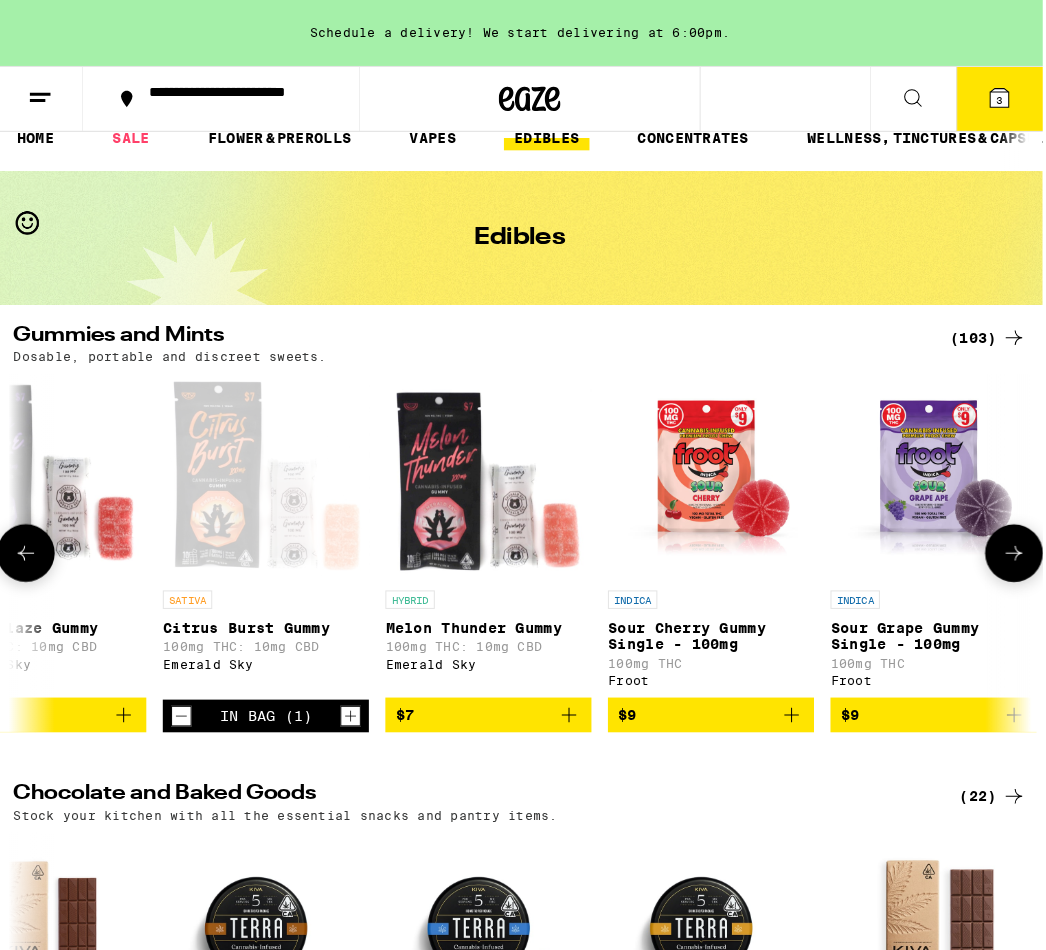click on "FLOWER & PREROLLS" at bounding box center [274, 134] 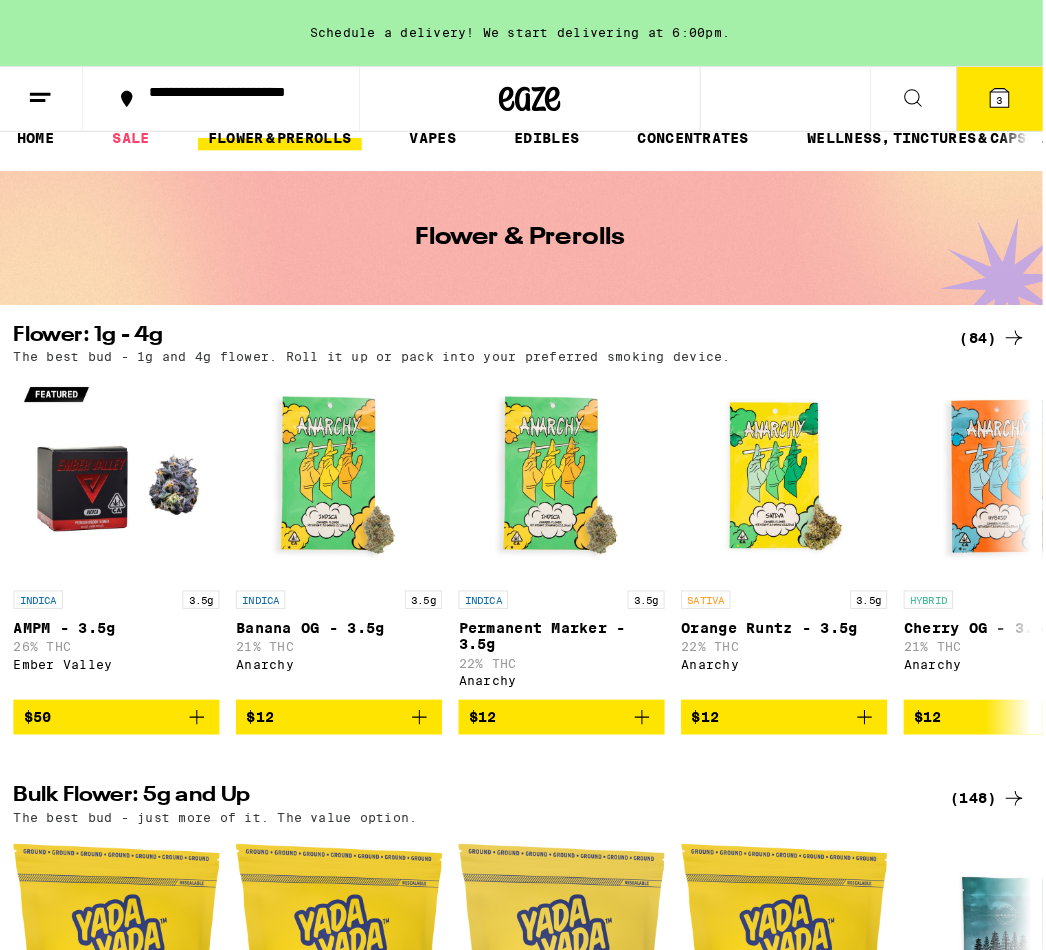 click on "SALE" at bounding box center [130, 134] 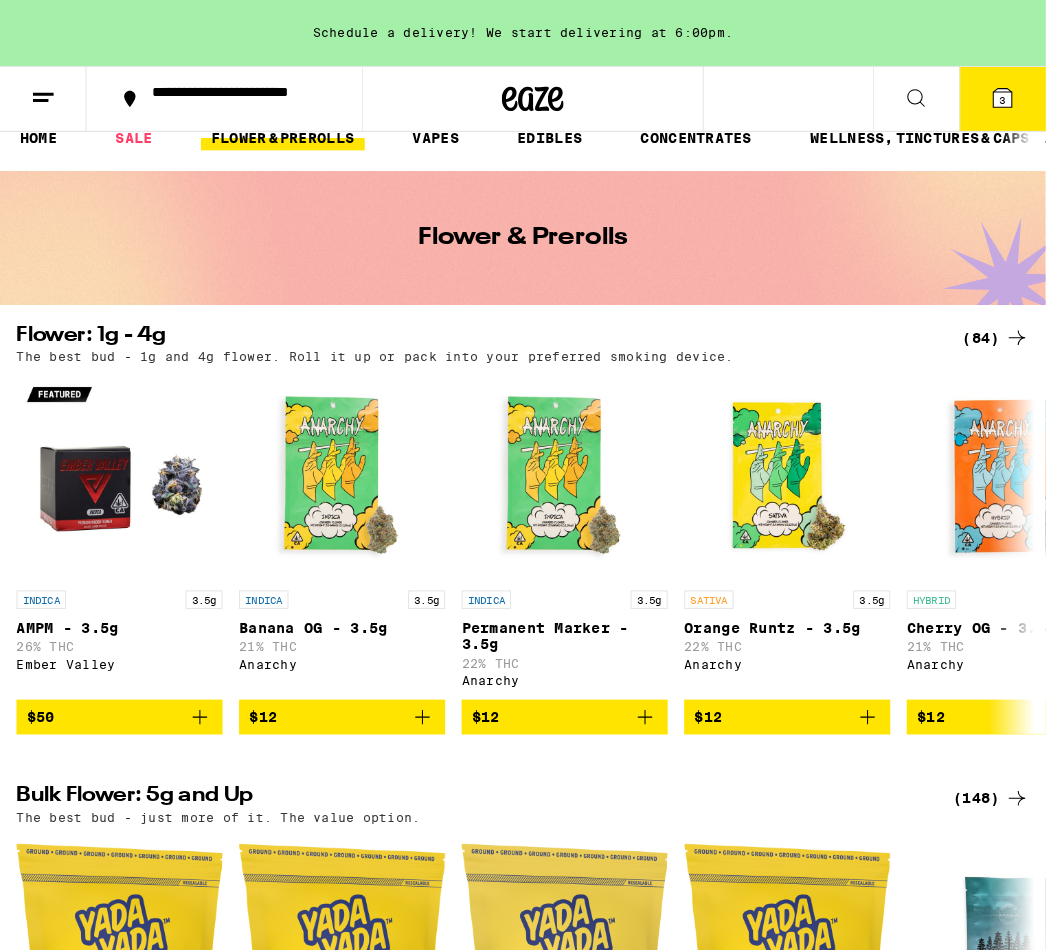 scroll, scrollTop: 0, scrollLeft: 0, axis: both 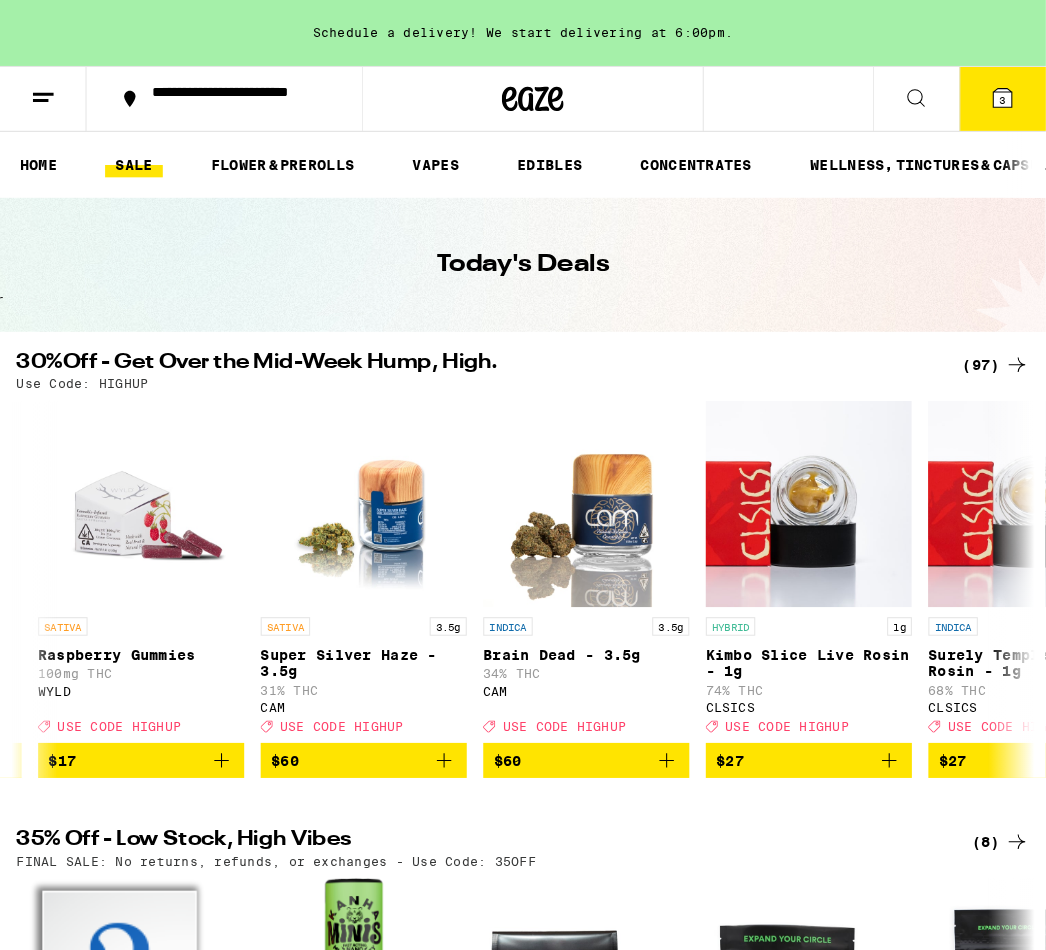 click on "FLOWER & PREROLLS" at bounding box center (274, 160) 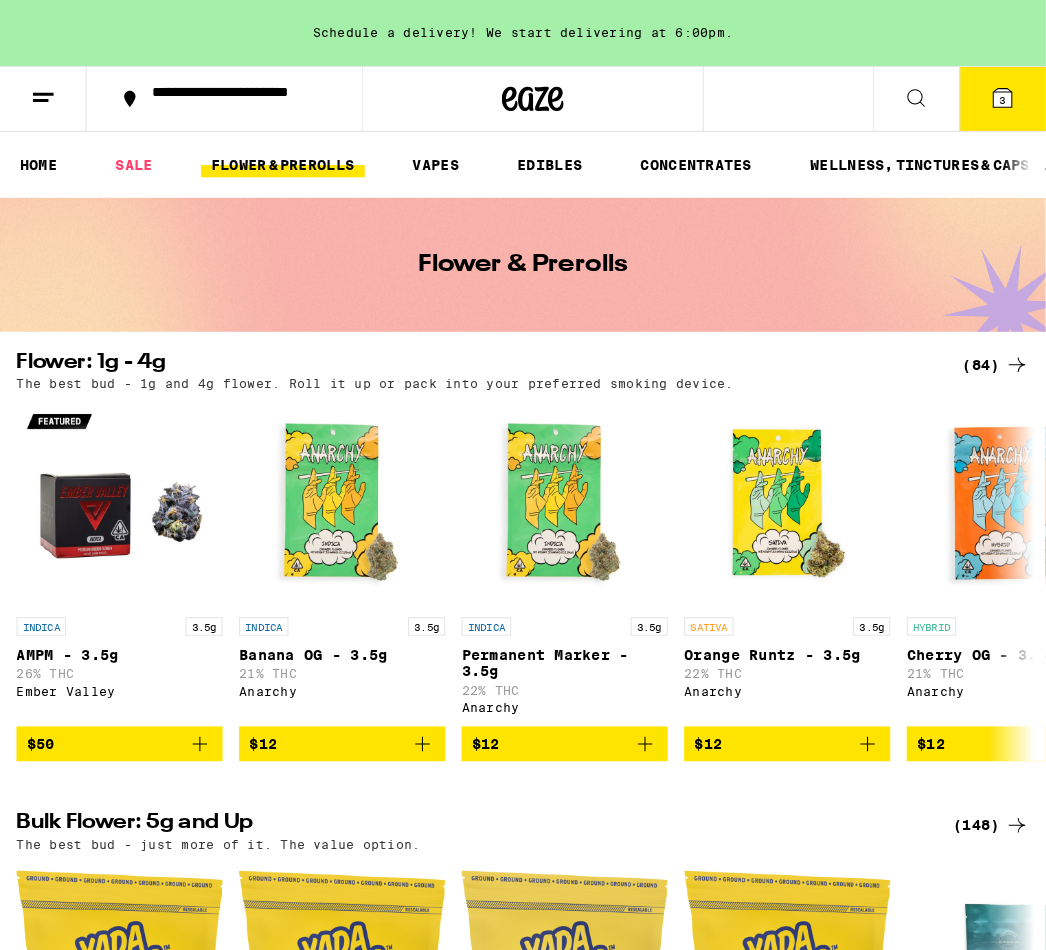scroll, scrollTop: 0, scrollLeft: 0, axis: both 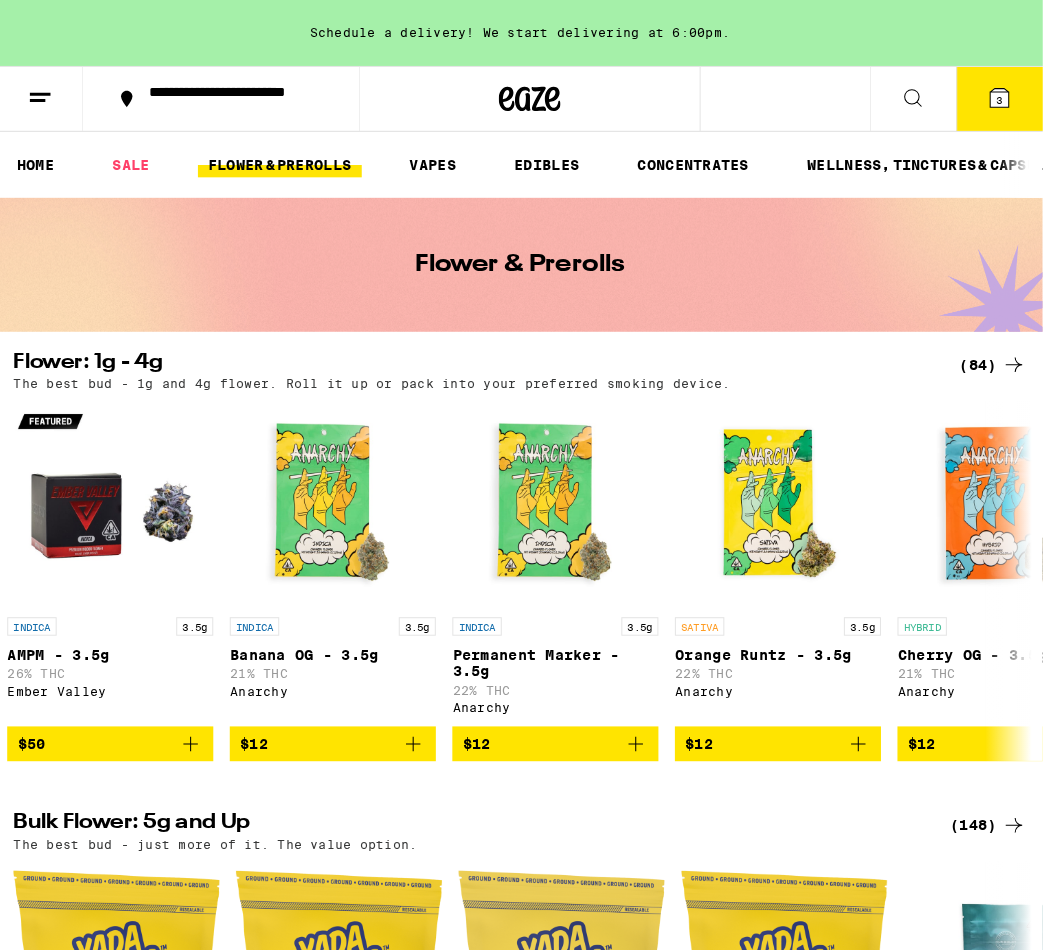 click on "$12" at bounding box center (758, 722) 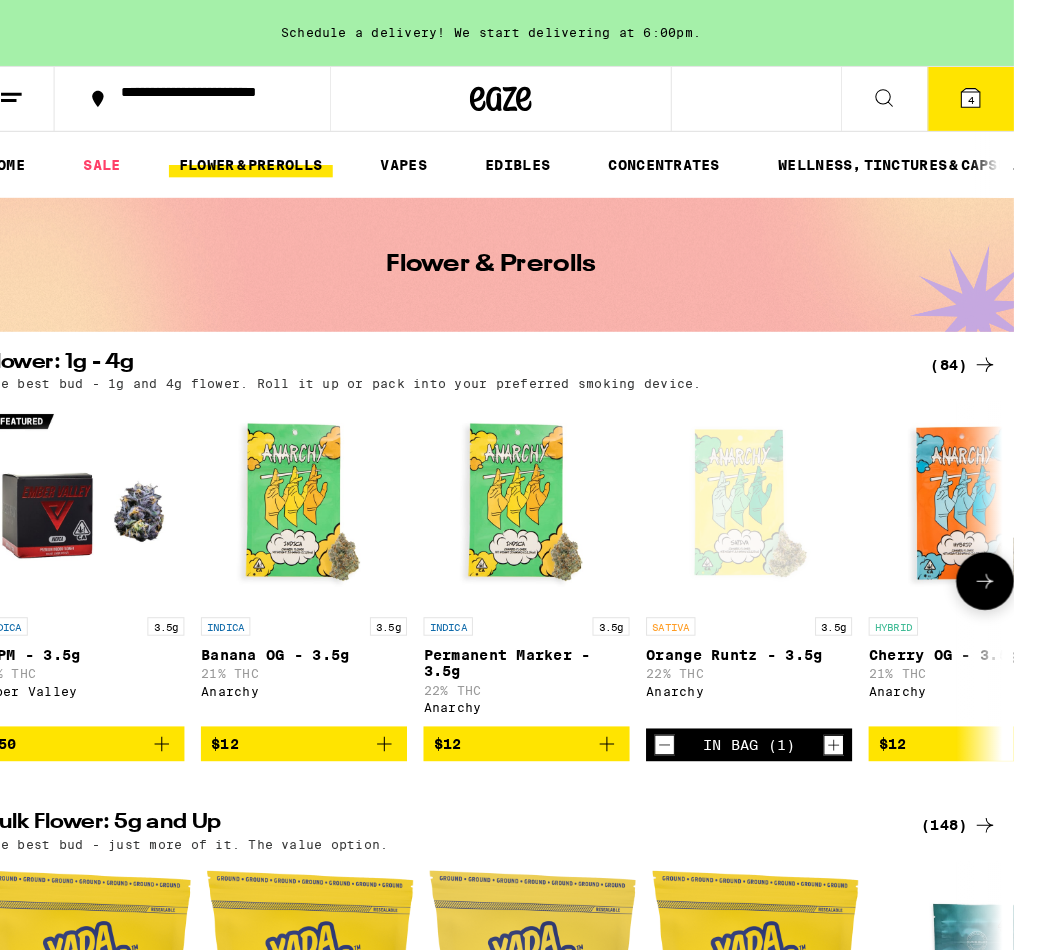 scroll, scrollTop: 0, scrollLeft: 0, axis: both 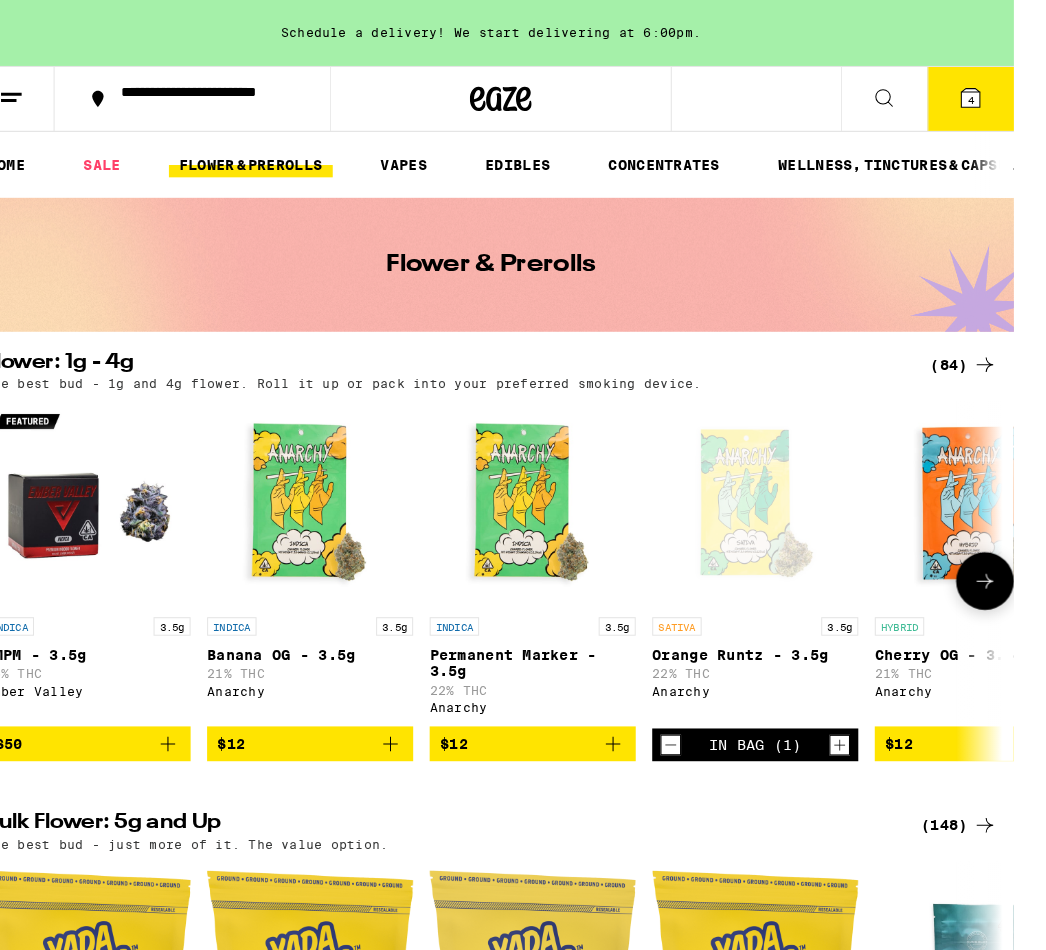 click on "$50" at bounding box center [116, 722] 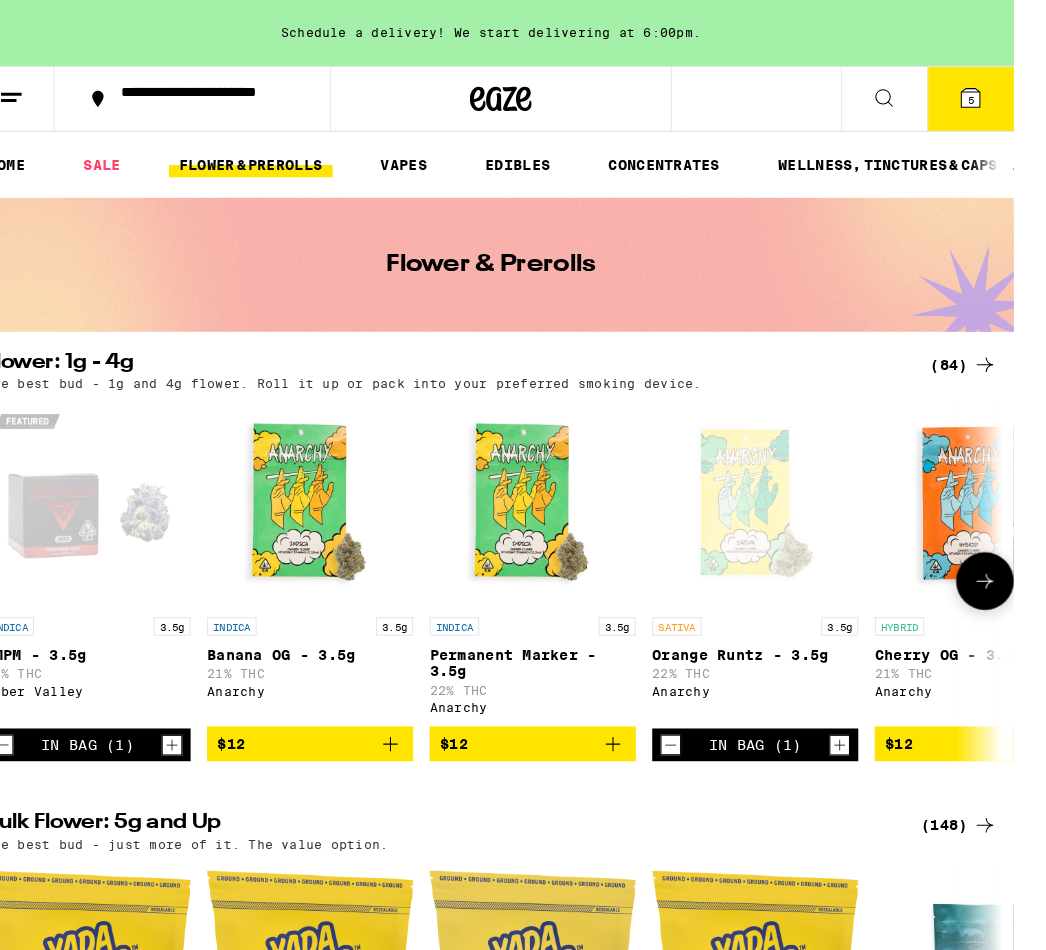 click on "5" at bounding box center [973, 97] 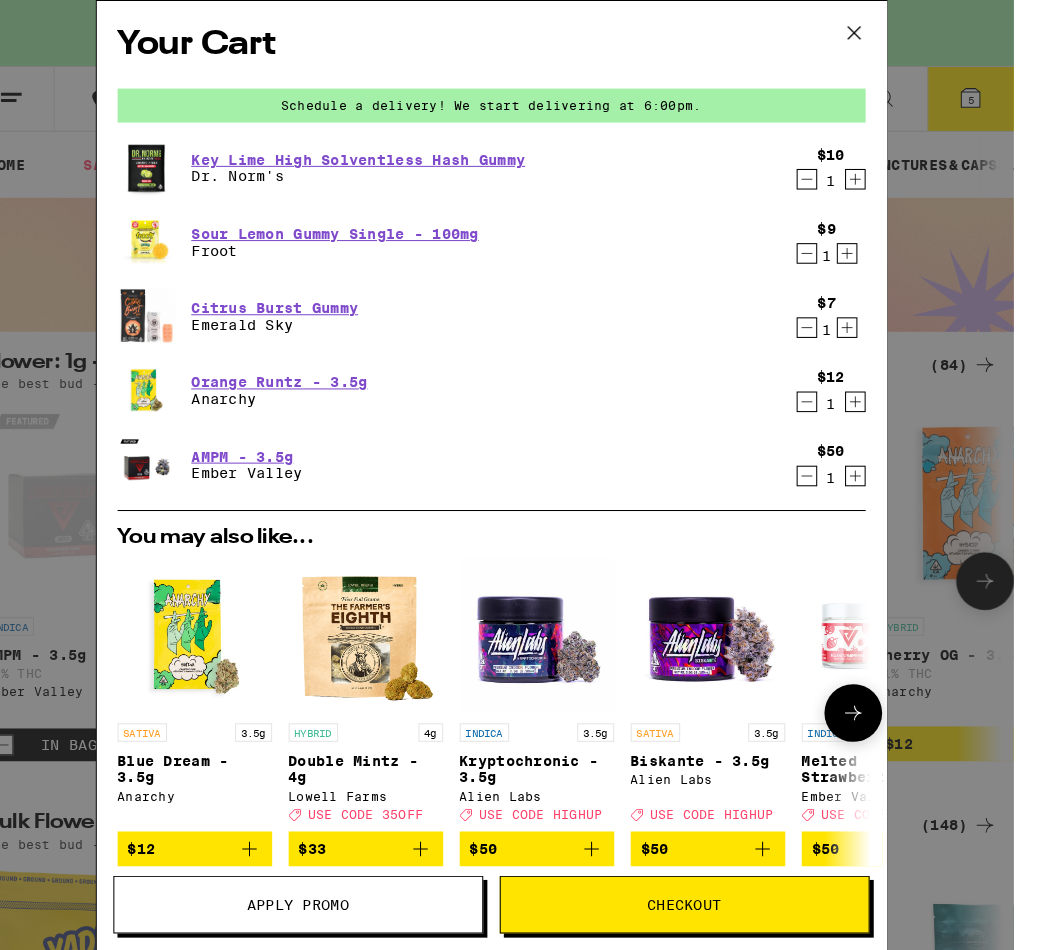 click on "INDICA 3.5g Kryptochronic - 3.5g Alien Labs Deal Created with Sketch. USE CODE HIGHUP" at bounding box center (552, 749) 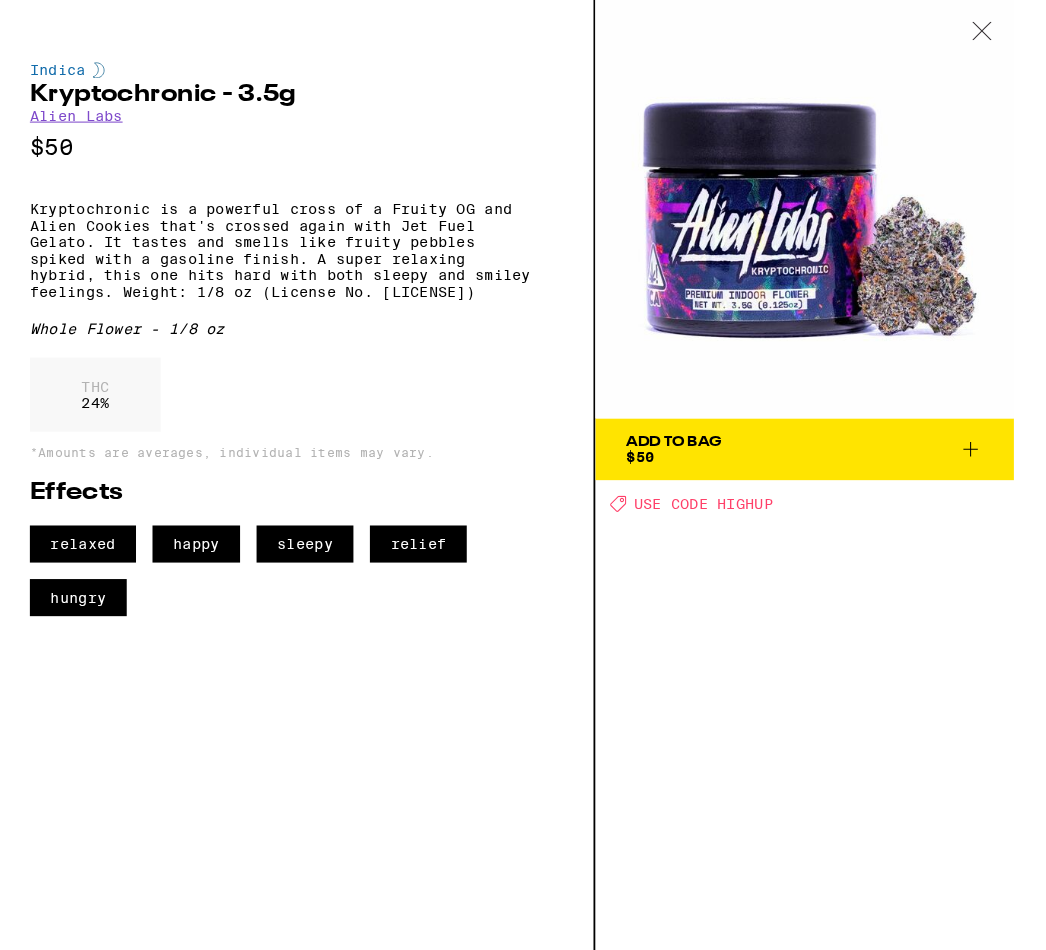 click on "USE CODE HIGHUP" at bounding box center [713, 489] 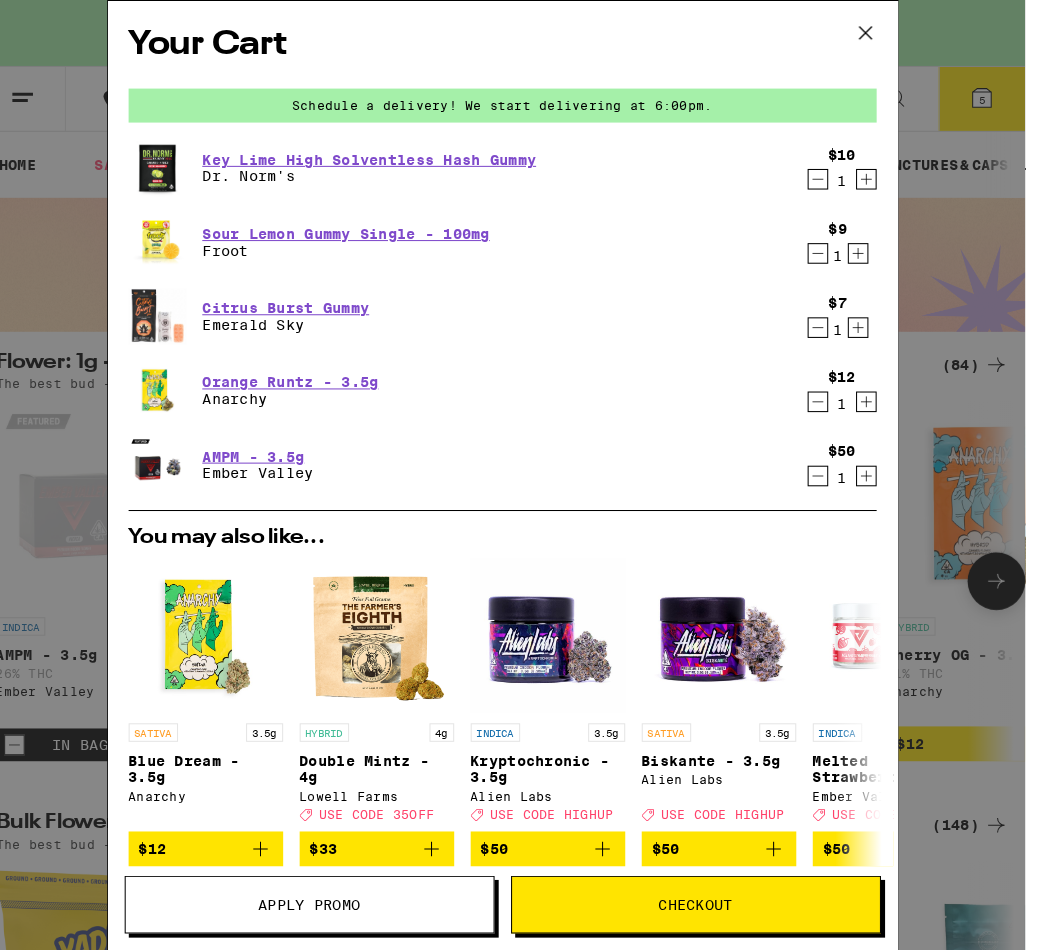 scroll, scrollTop: 0, scrollLeft: 0, axis: both 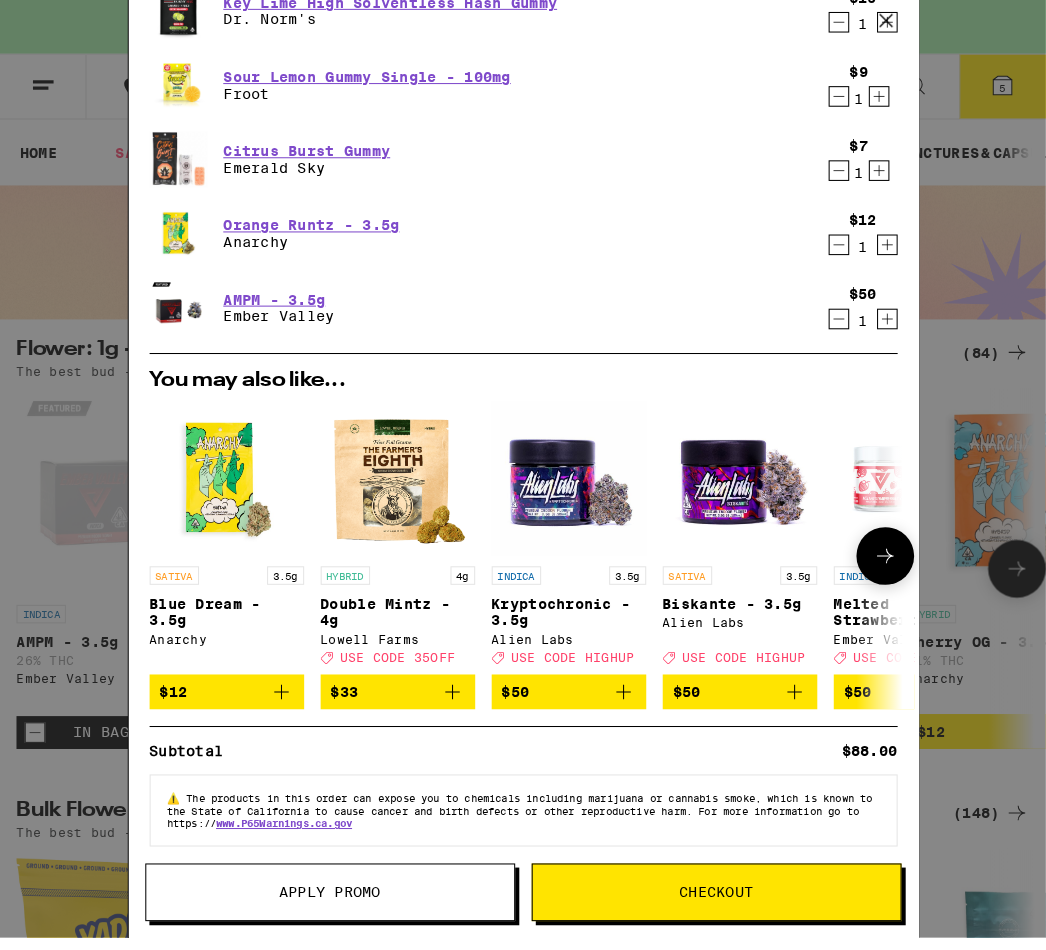 click on "Checkout" at bounding box center (695, 878) 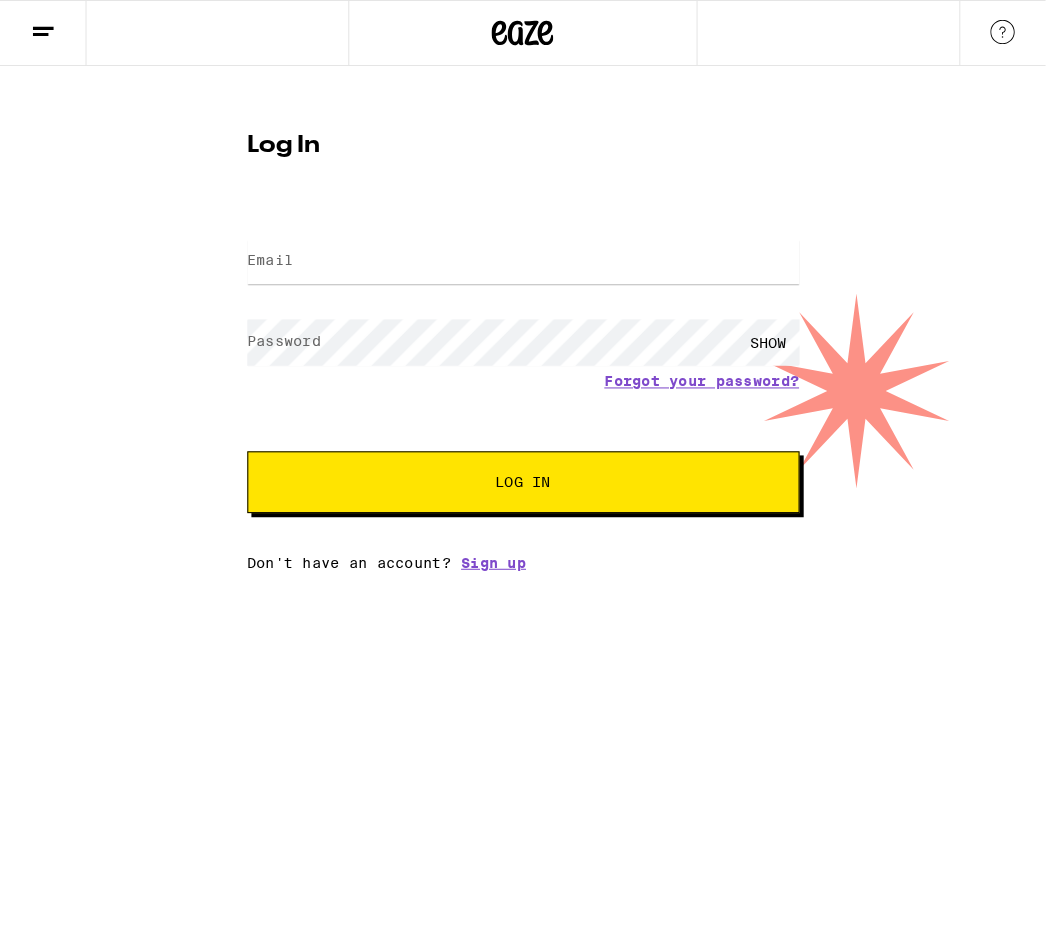 click on "Sign up" at bounding box center [479, 546] 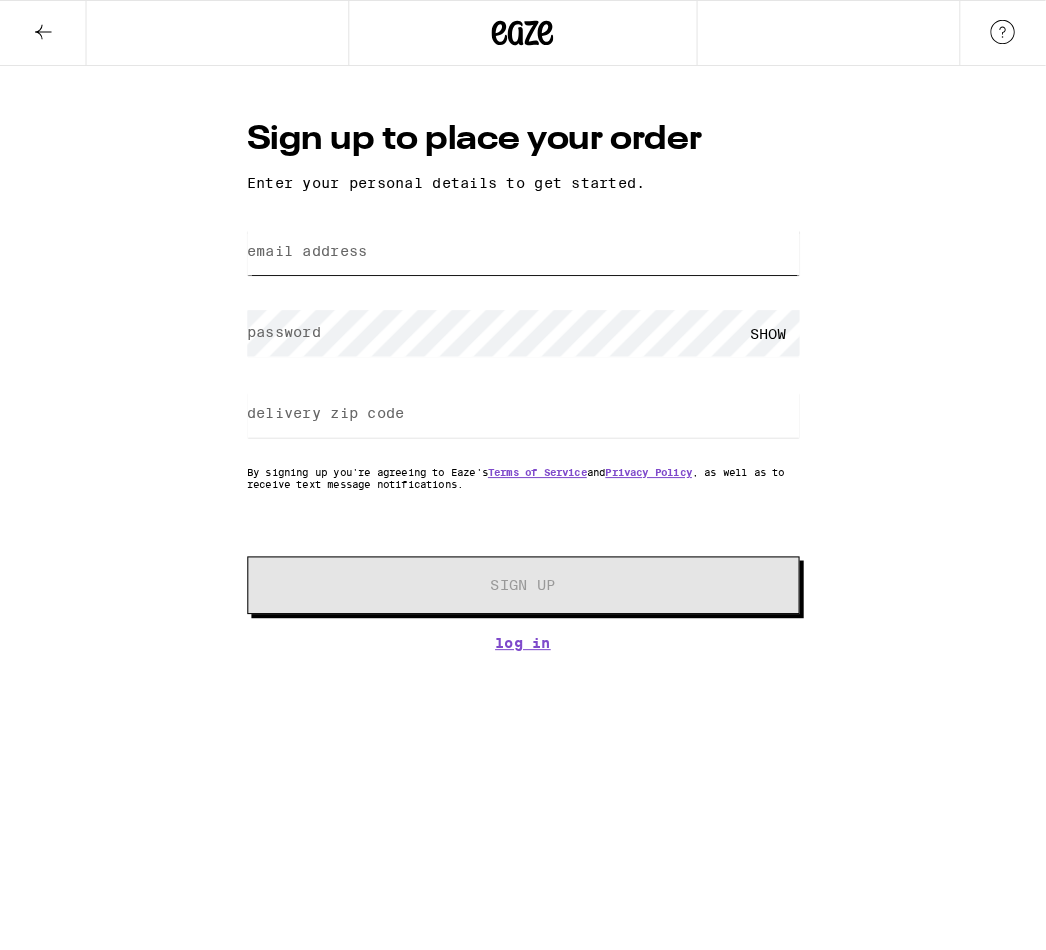click on "email address" at bounding box center (508, 244) 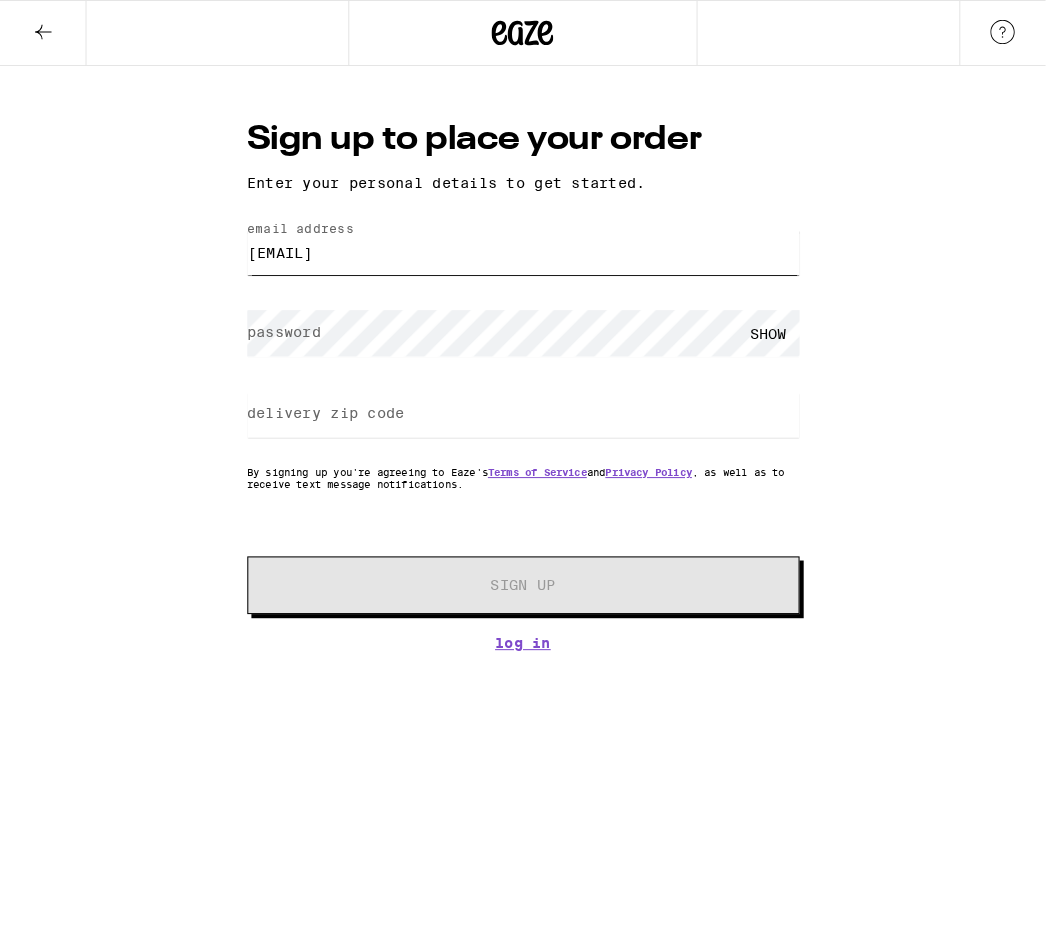 type on "[EMAIL]" 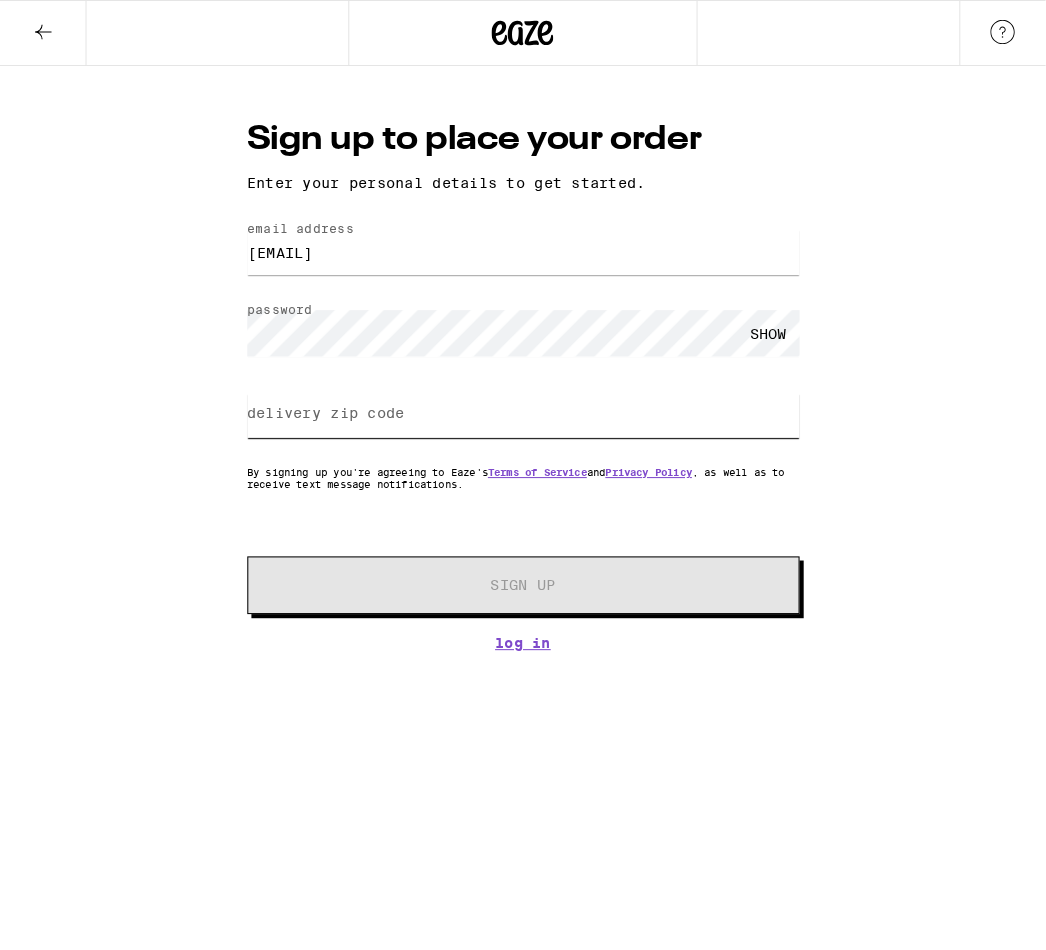 click on "delivery zip code" at bounding box center [508, 402] 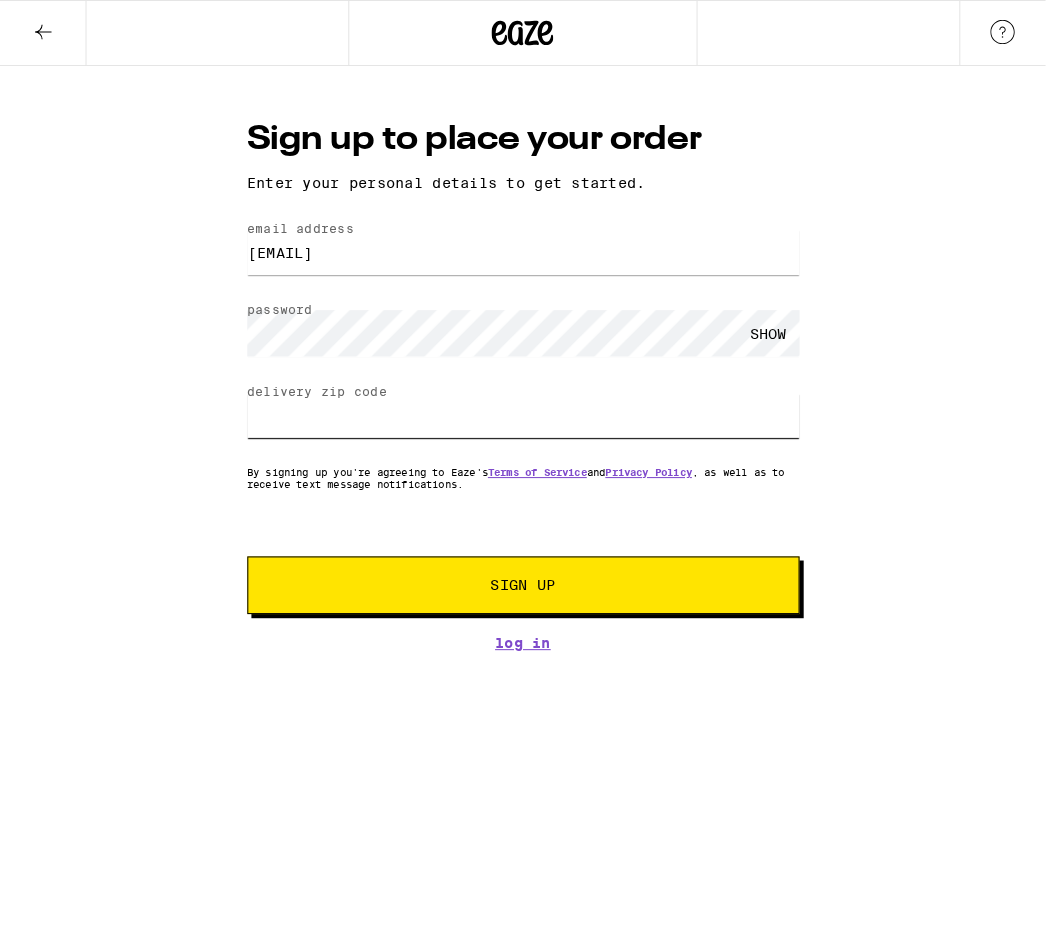 type on "[ZIP]" 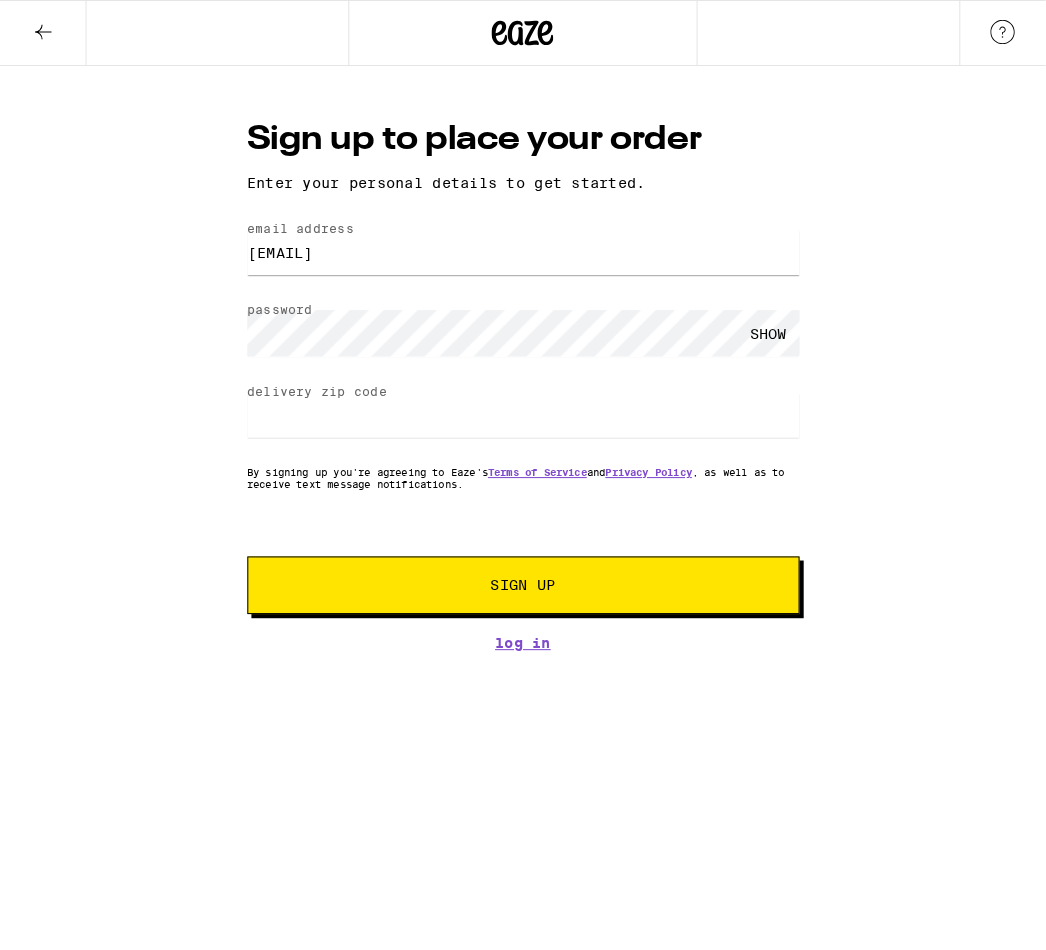 click on "Sign Up" at bounding box center (507, 568) 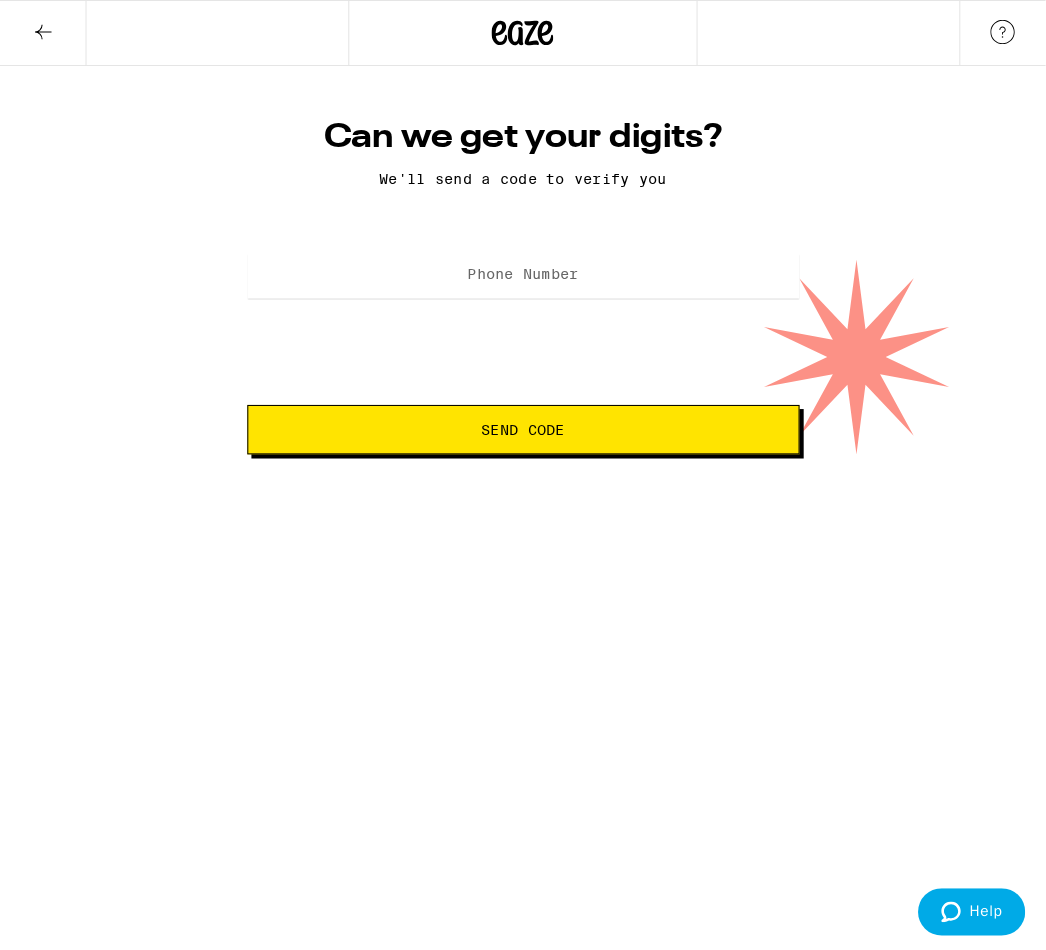click on "Phone Number" at bounding box center (508, 266) 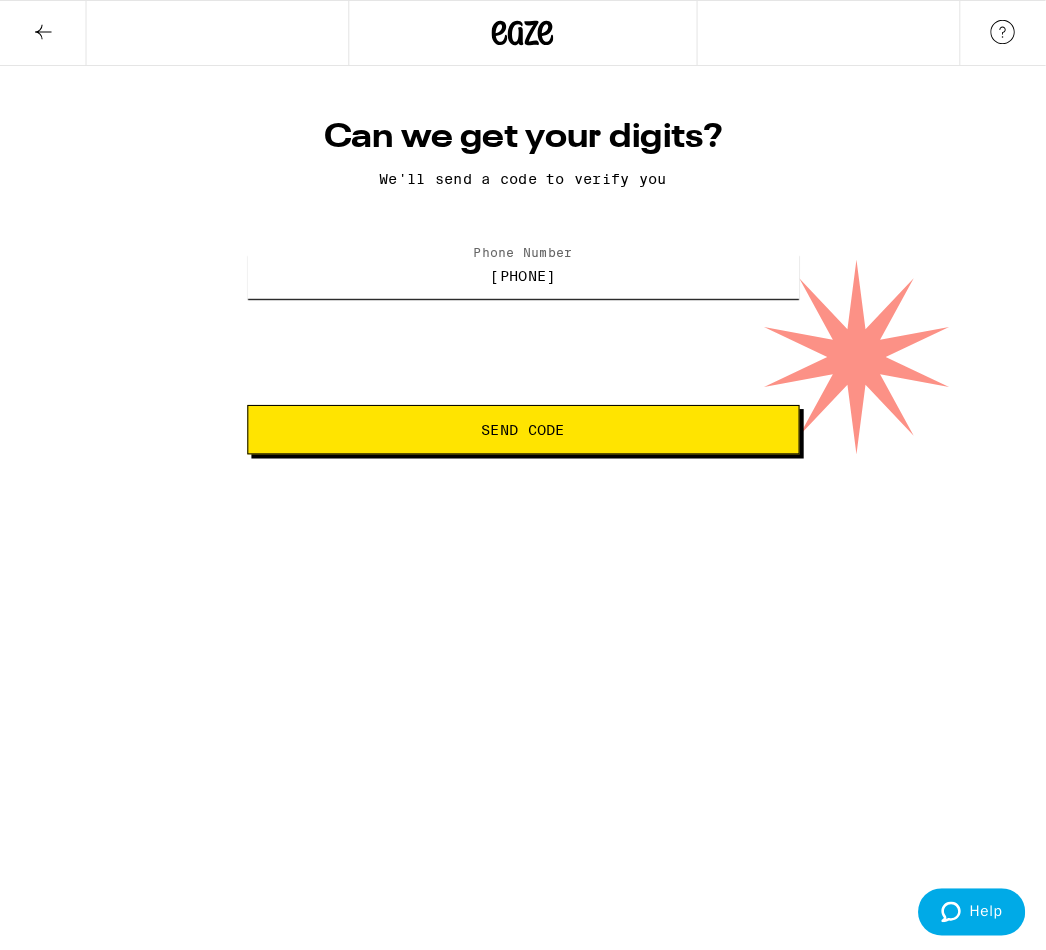 type on "[PHONE]" 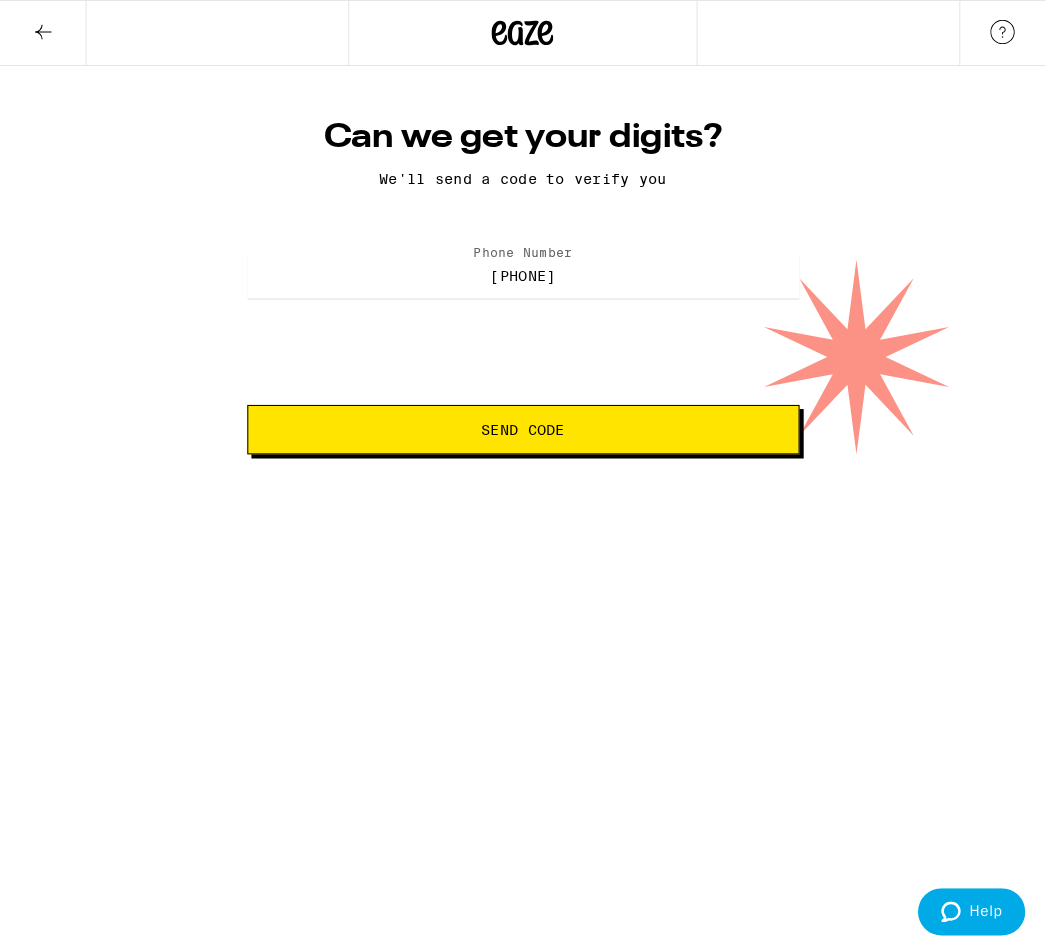 click on "Send Code" at bounding box center (507, 417) 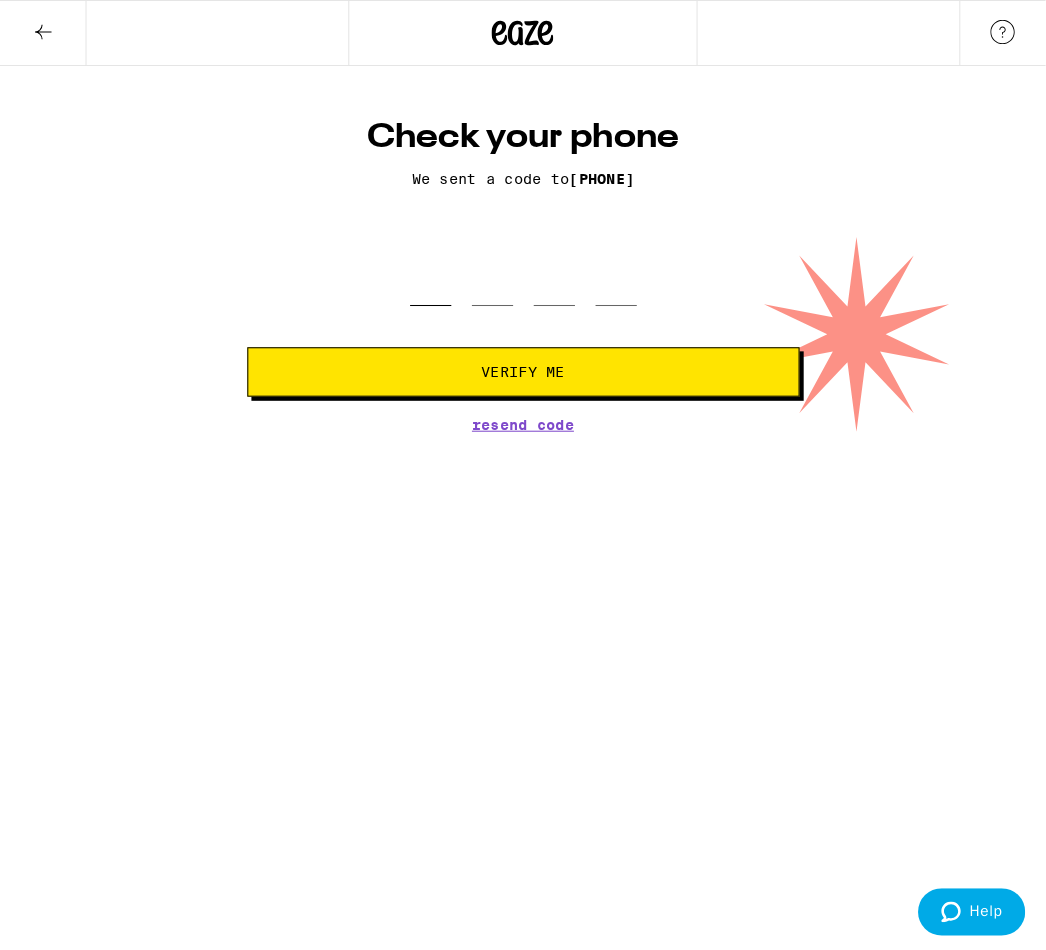 click at bounding box center [418, 267] 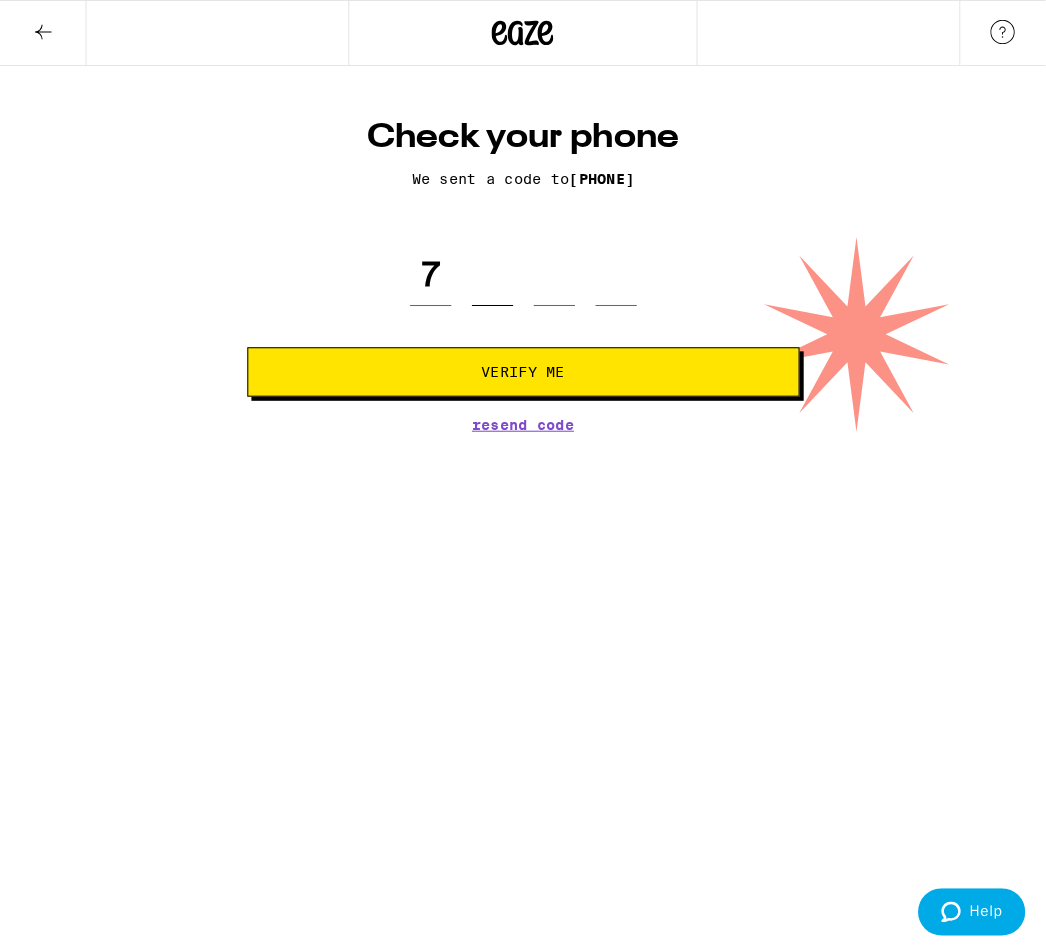 type on "0" 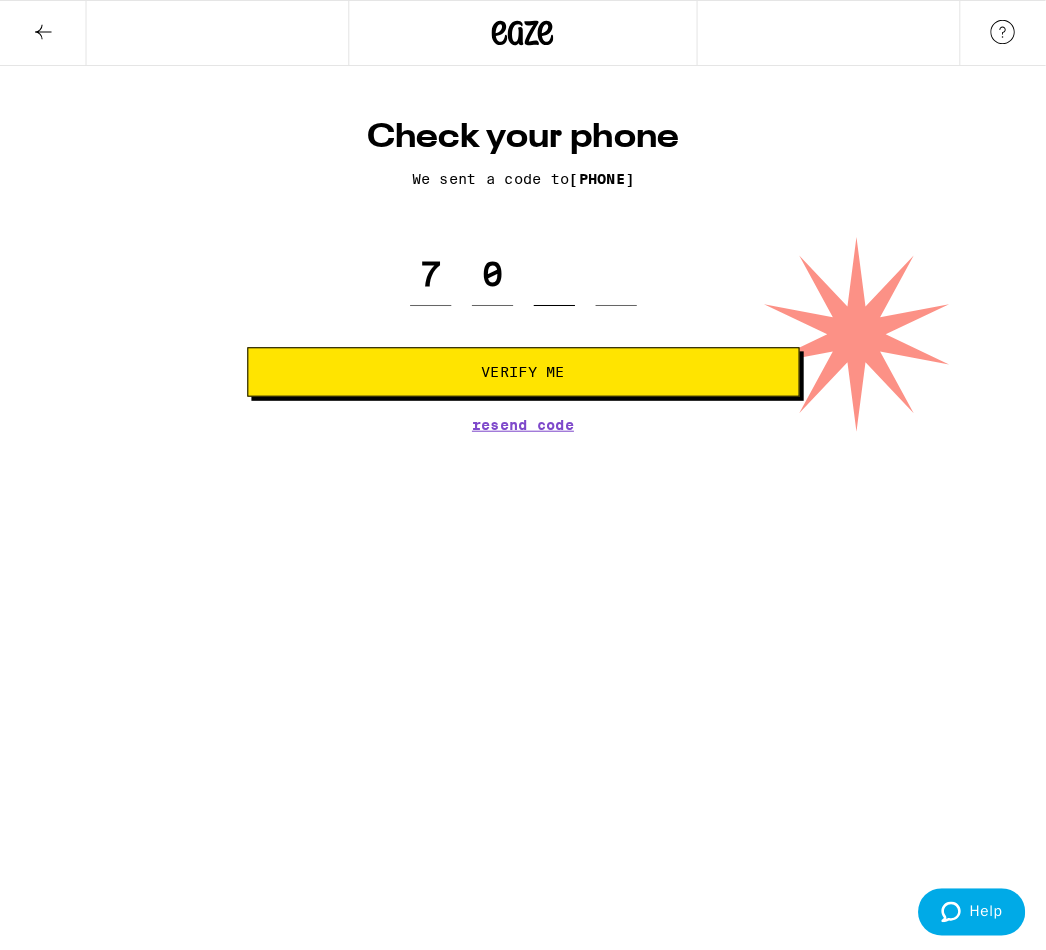 type on "2" 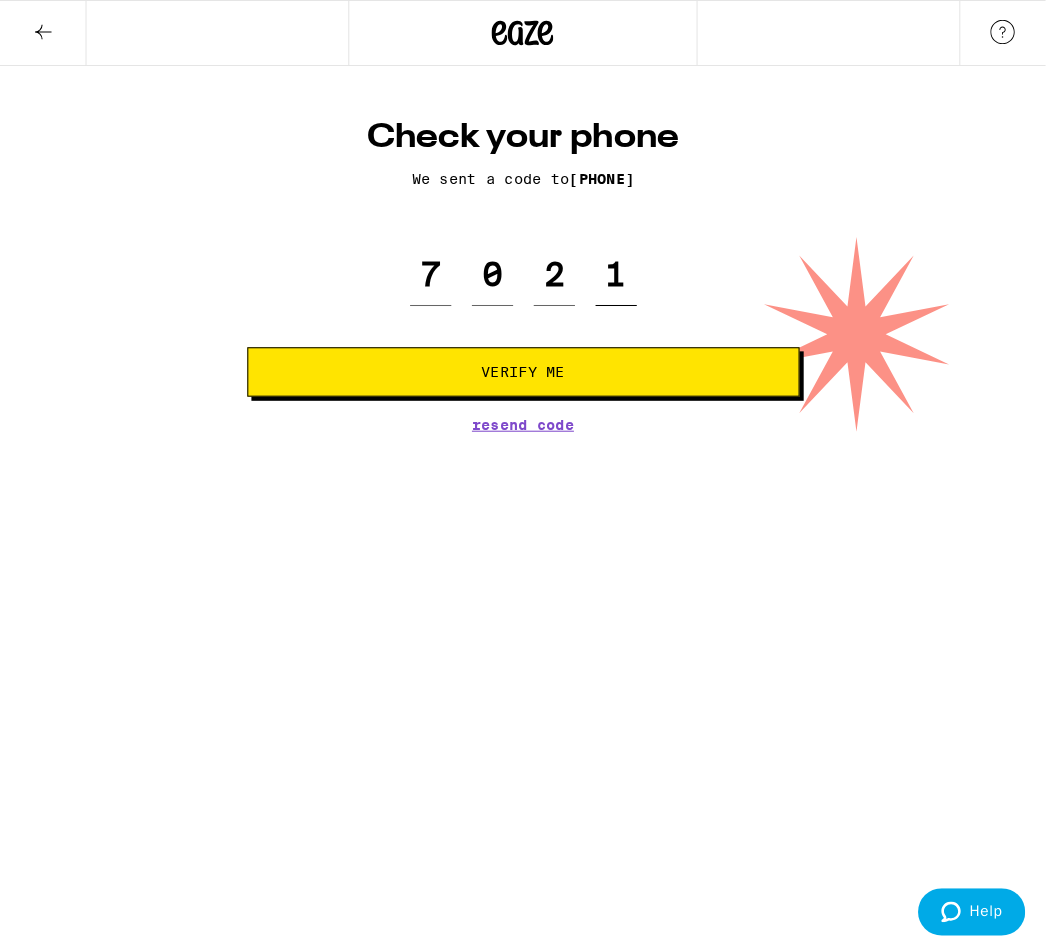 type on "1" 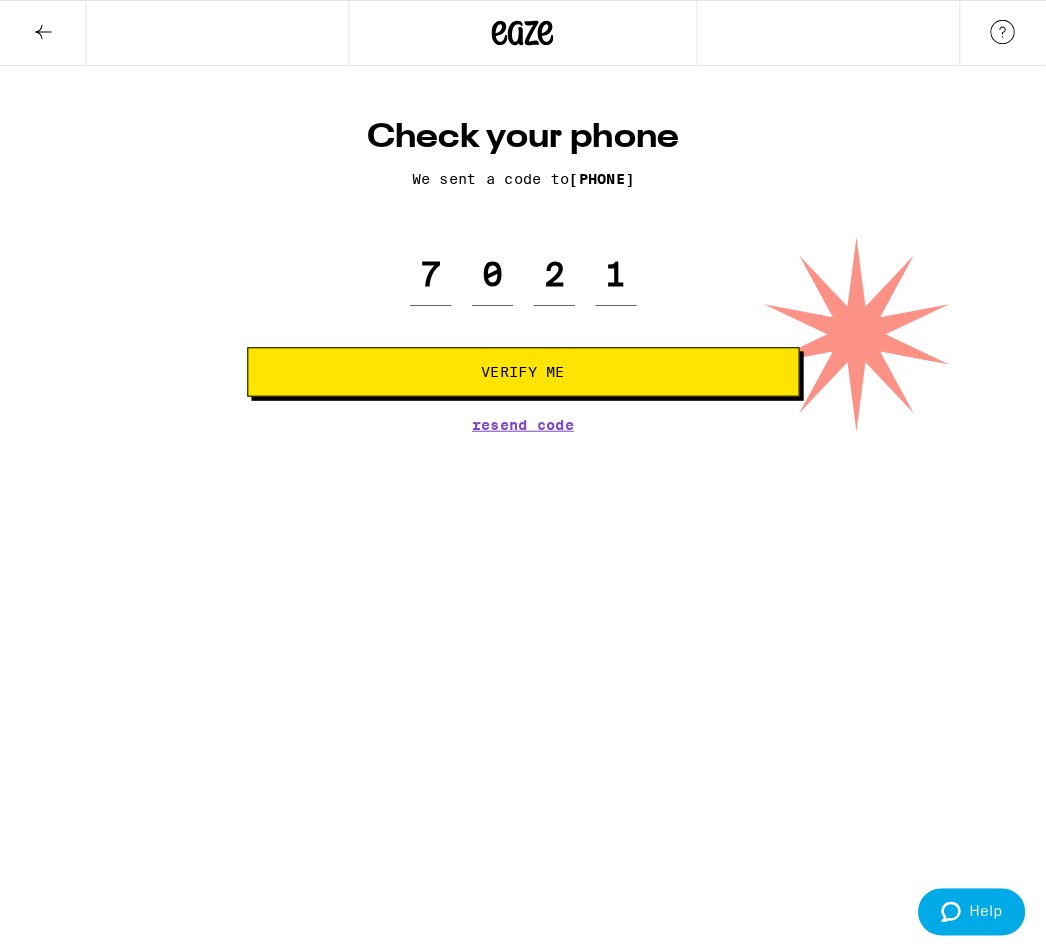 click on "Verify Me" at bounding box center (508, 361) 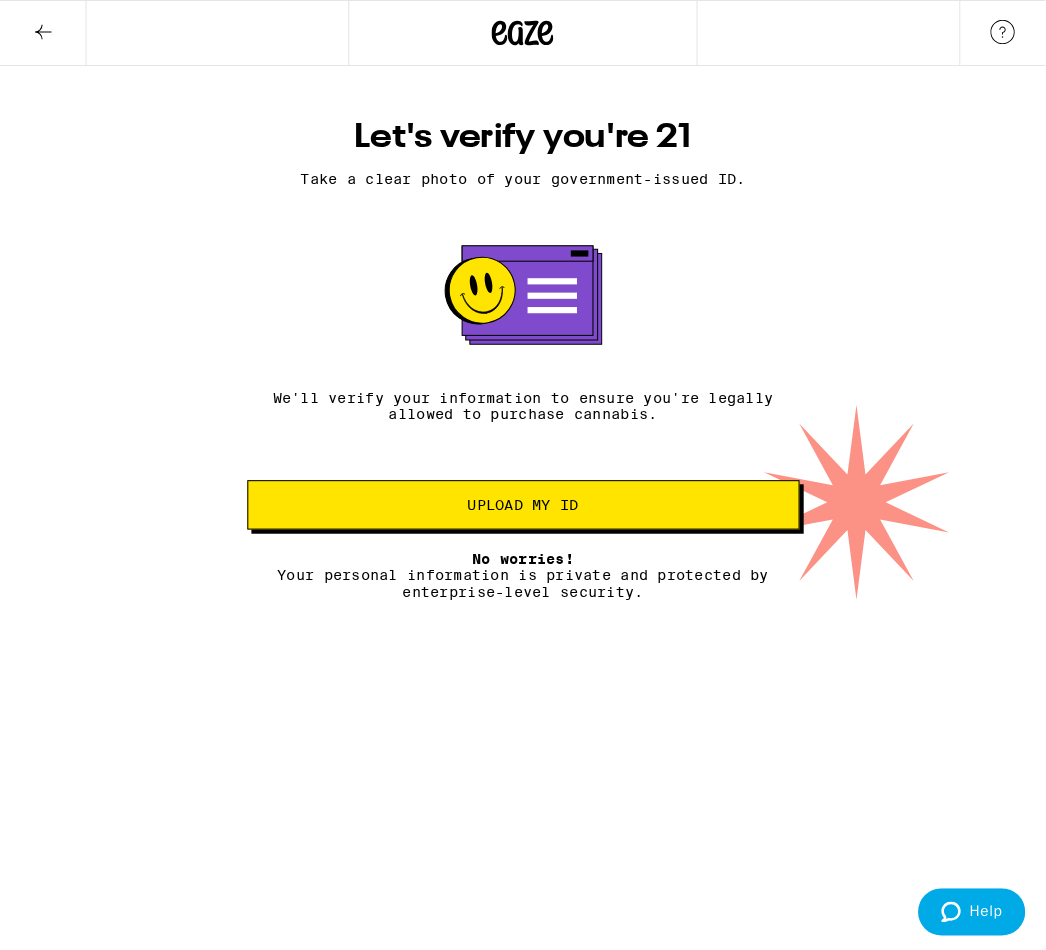click on "Upload my ID" at bounding box center [508, 490] 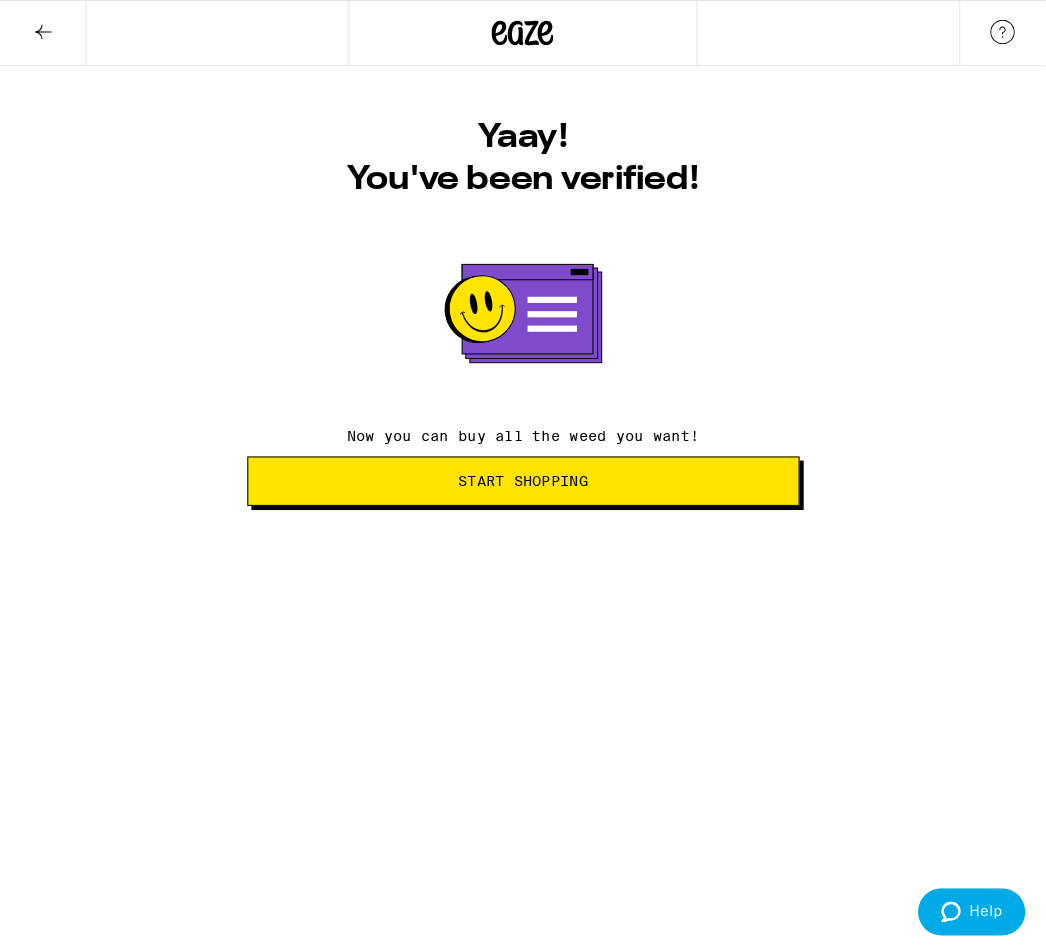 click on "Start Shopping" at bounding box center [508, 467] 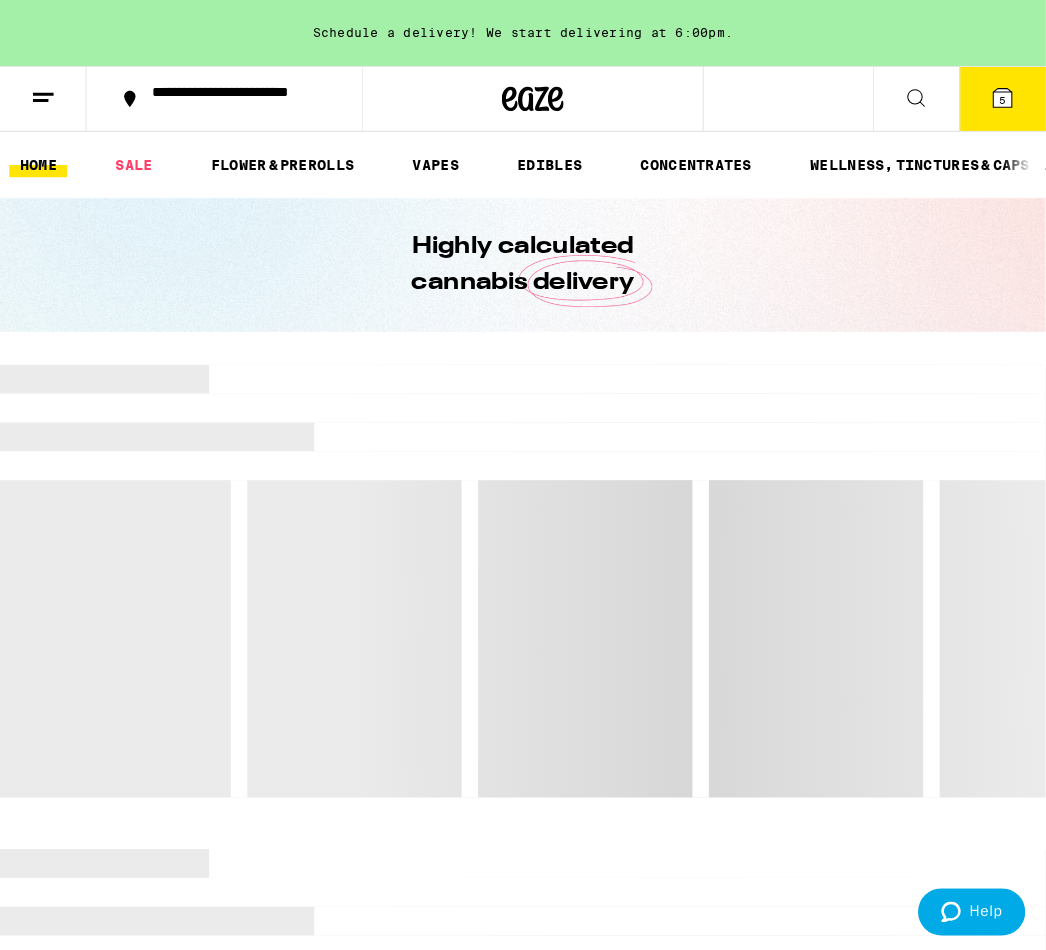 scroll, scrollTop: 0, scrollLeft: 0, axis: both 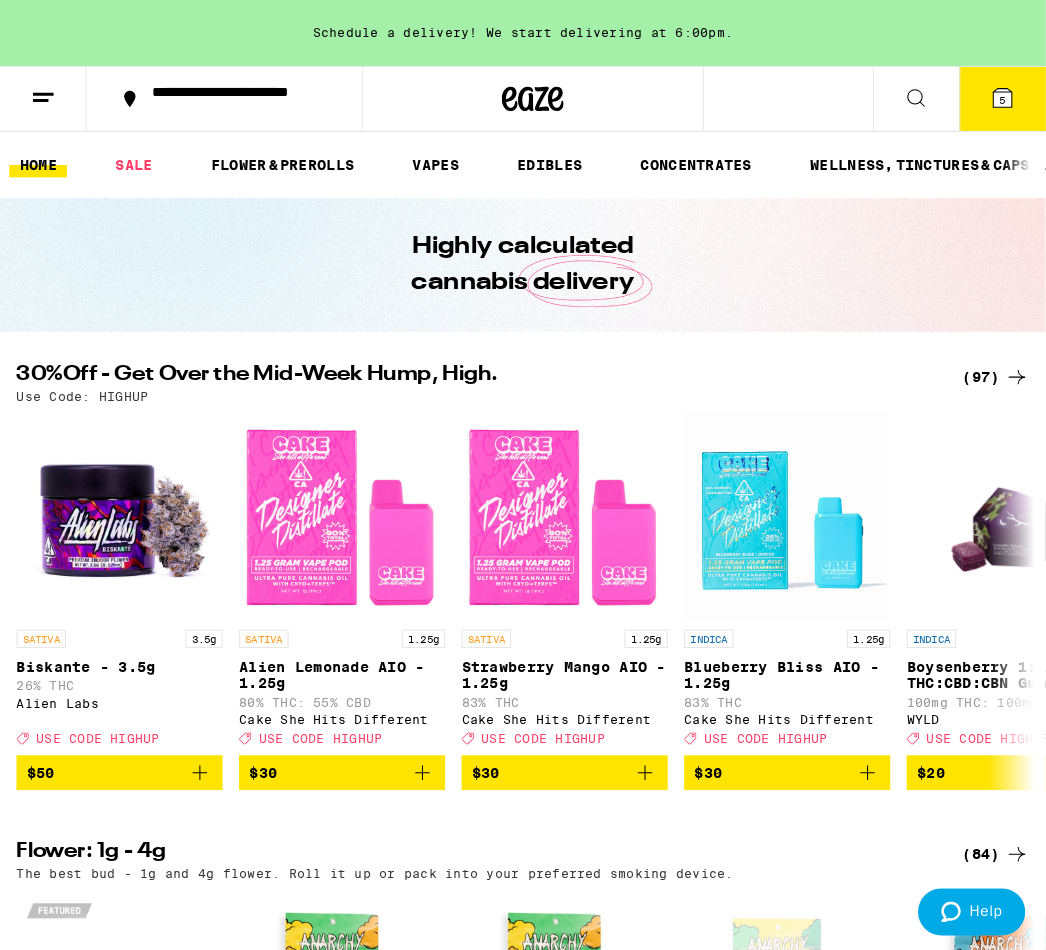 click on "5" at bounding box center [973, 96] 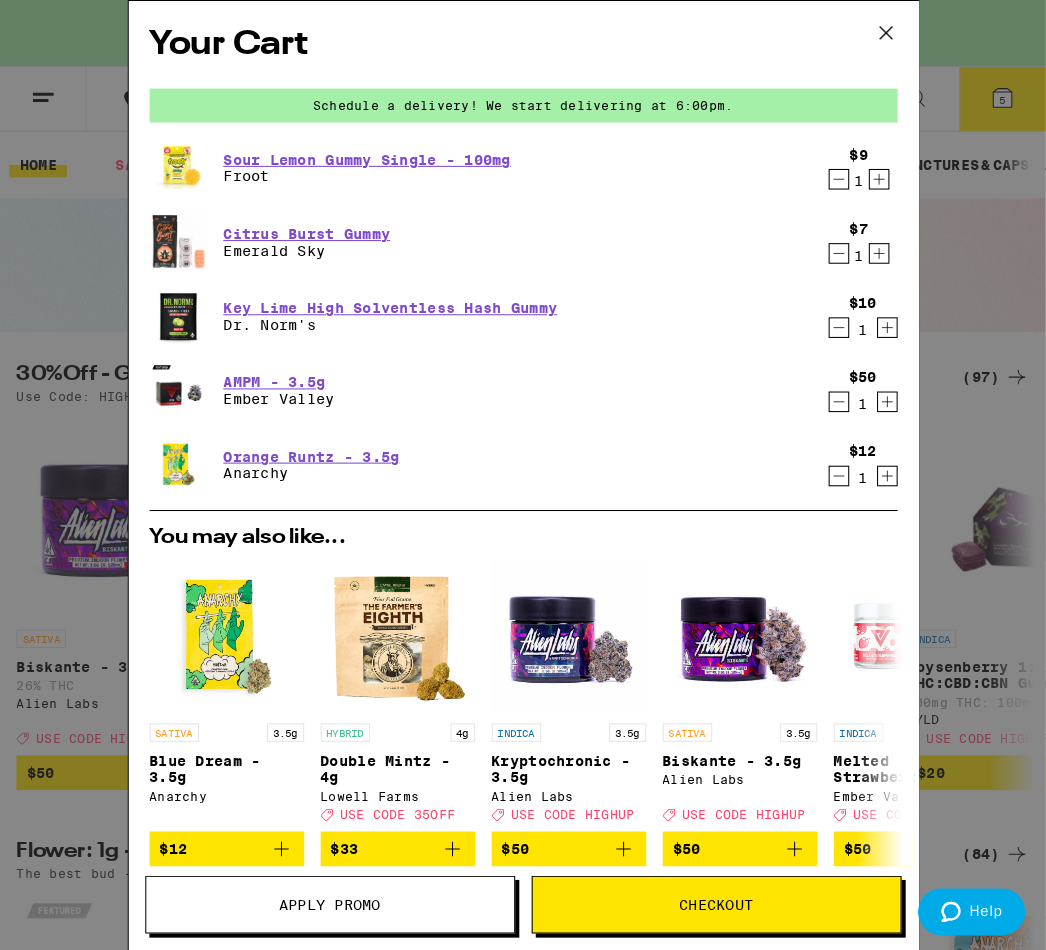 click 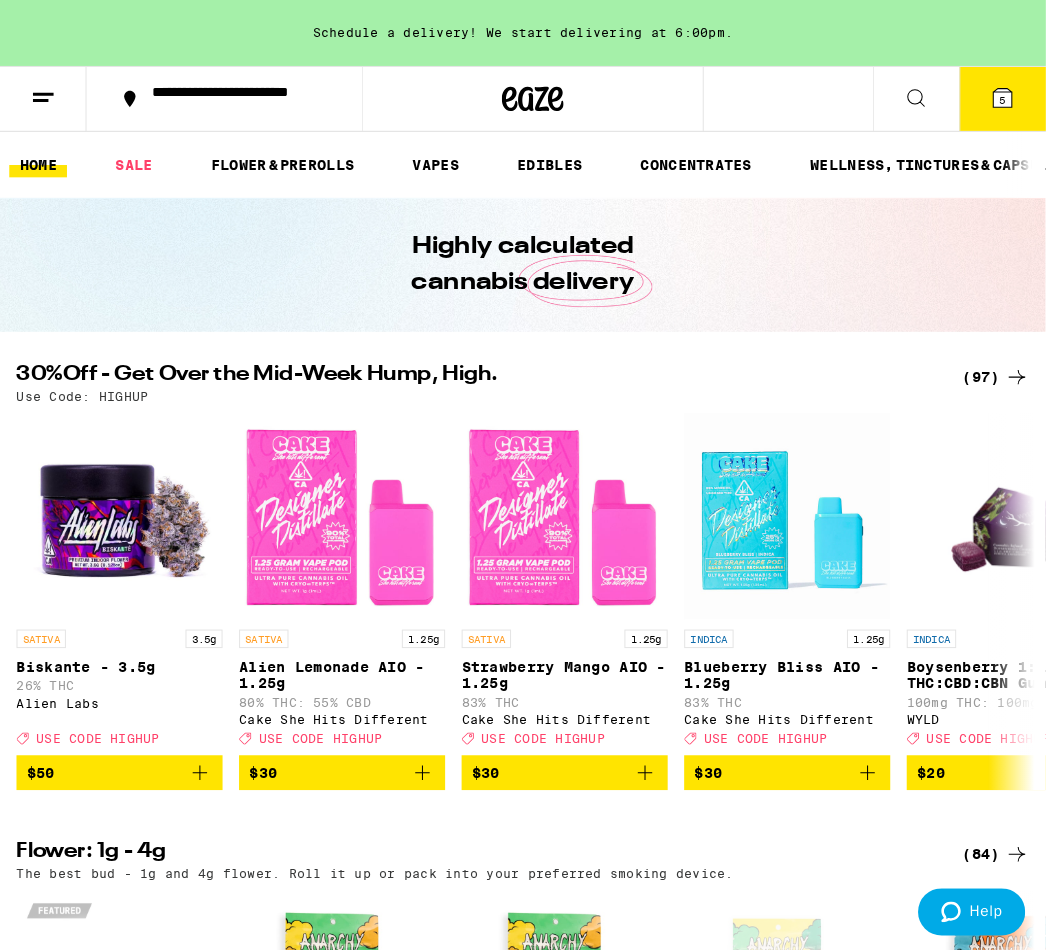 scroll, scrollTop: 0, scrollLeft: 0, axis: both 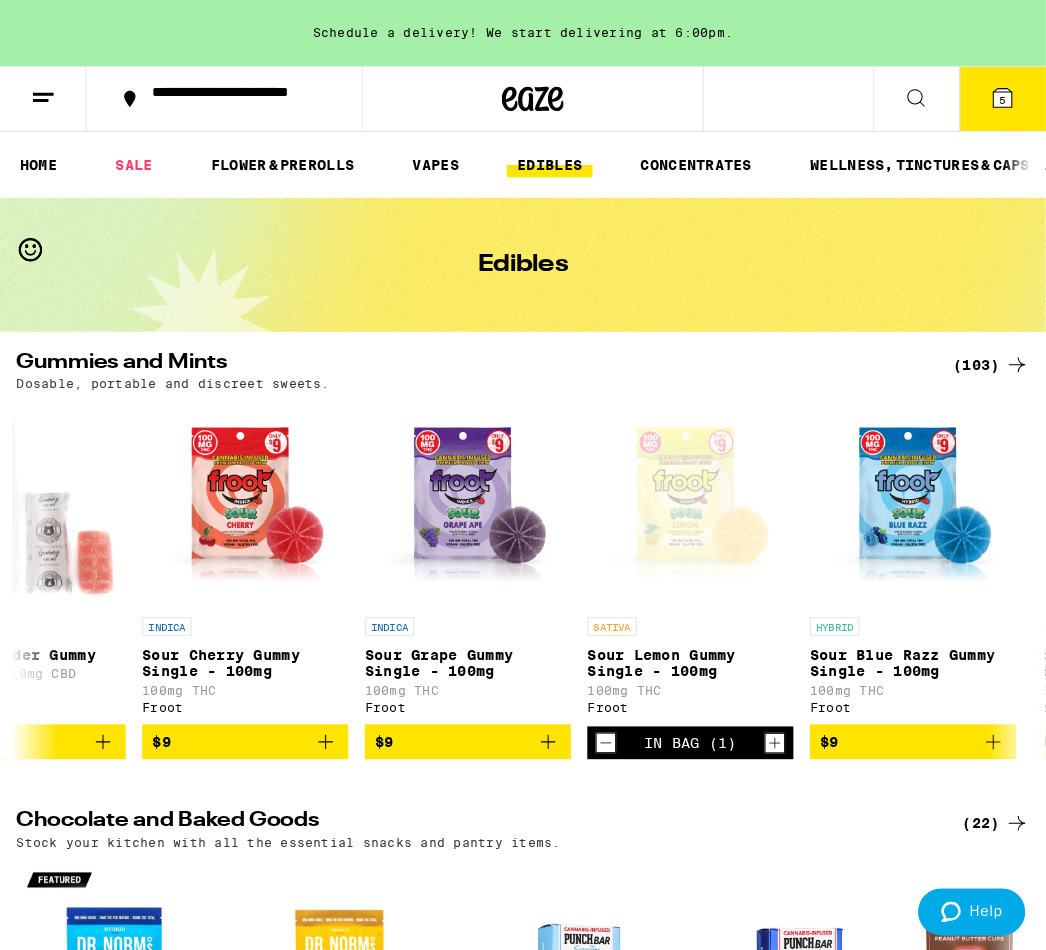 click 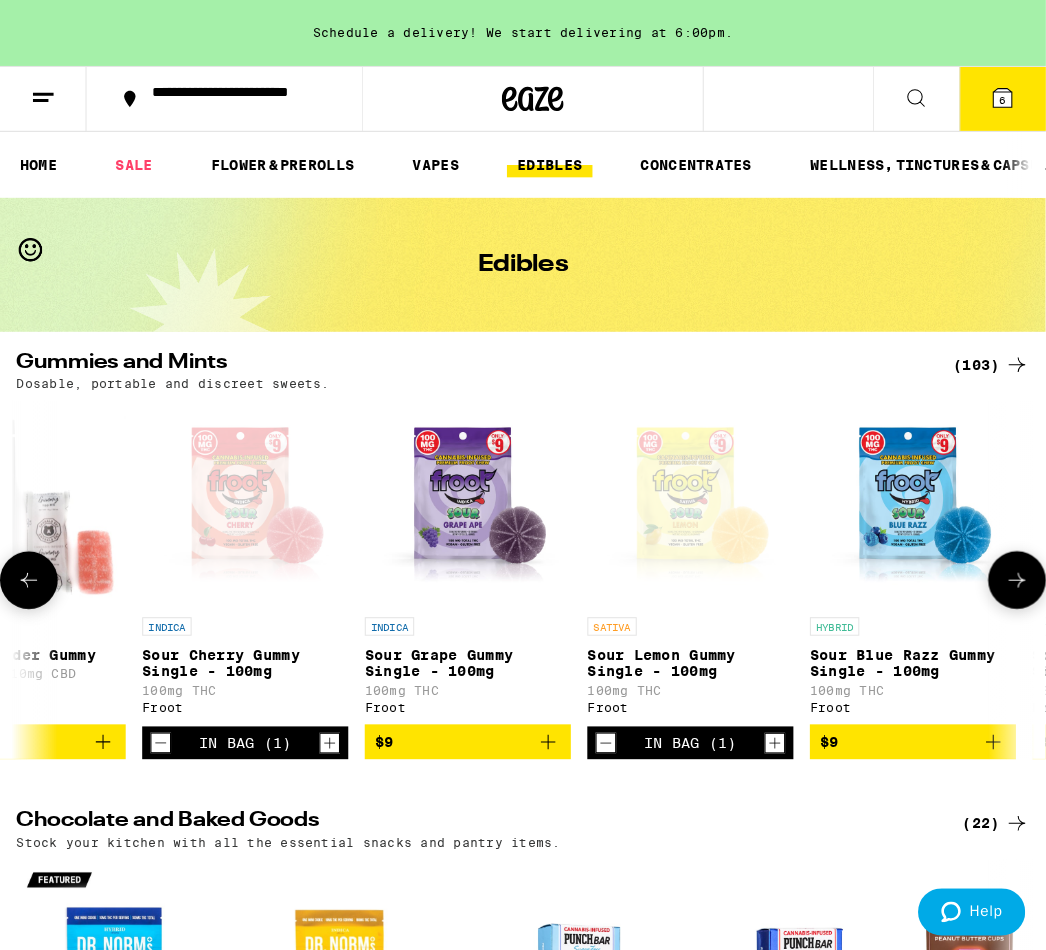 click 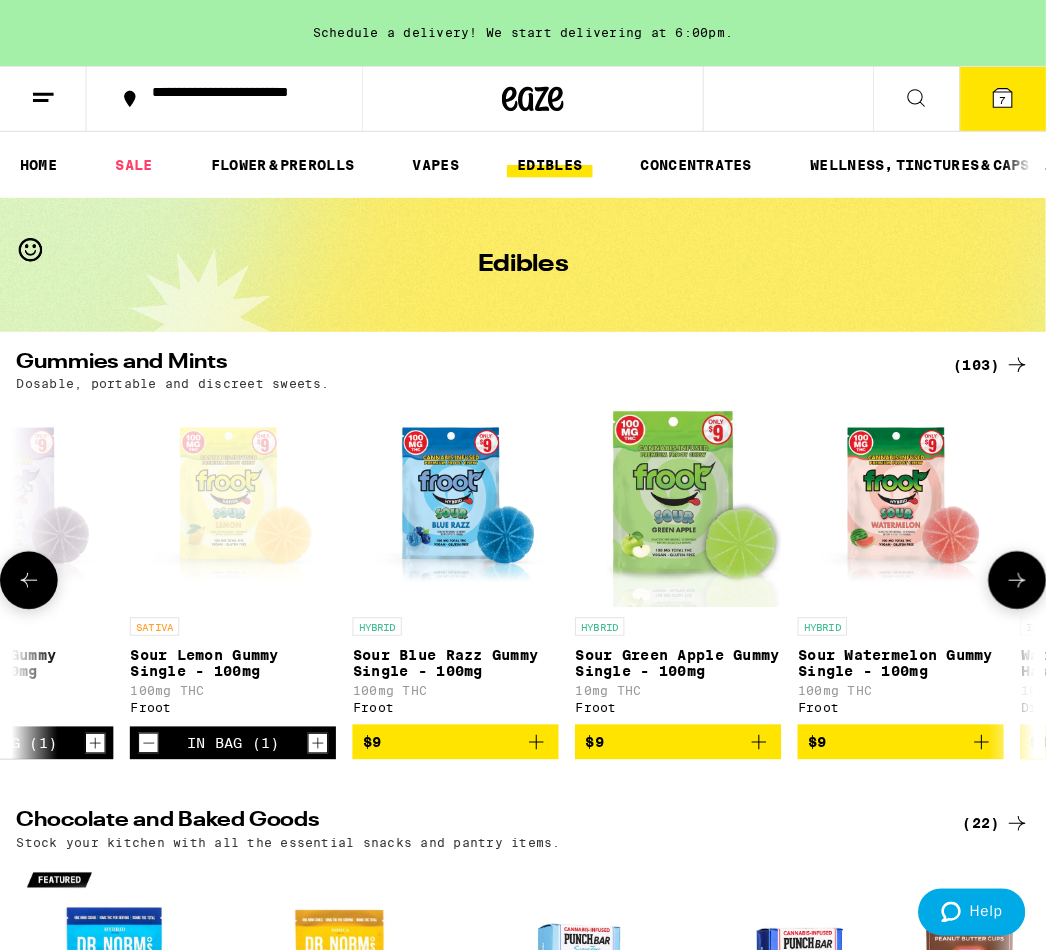 scroll, scrollTop: 0, scrollLeft: 981, axis: horizontal 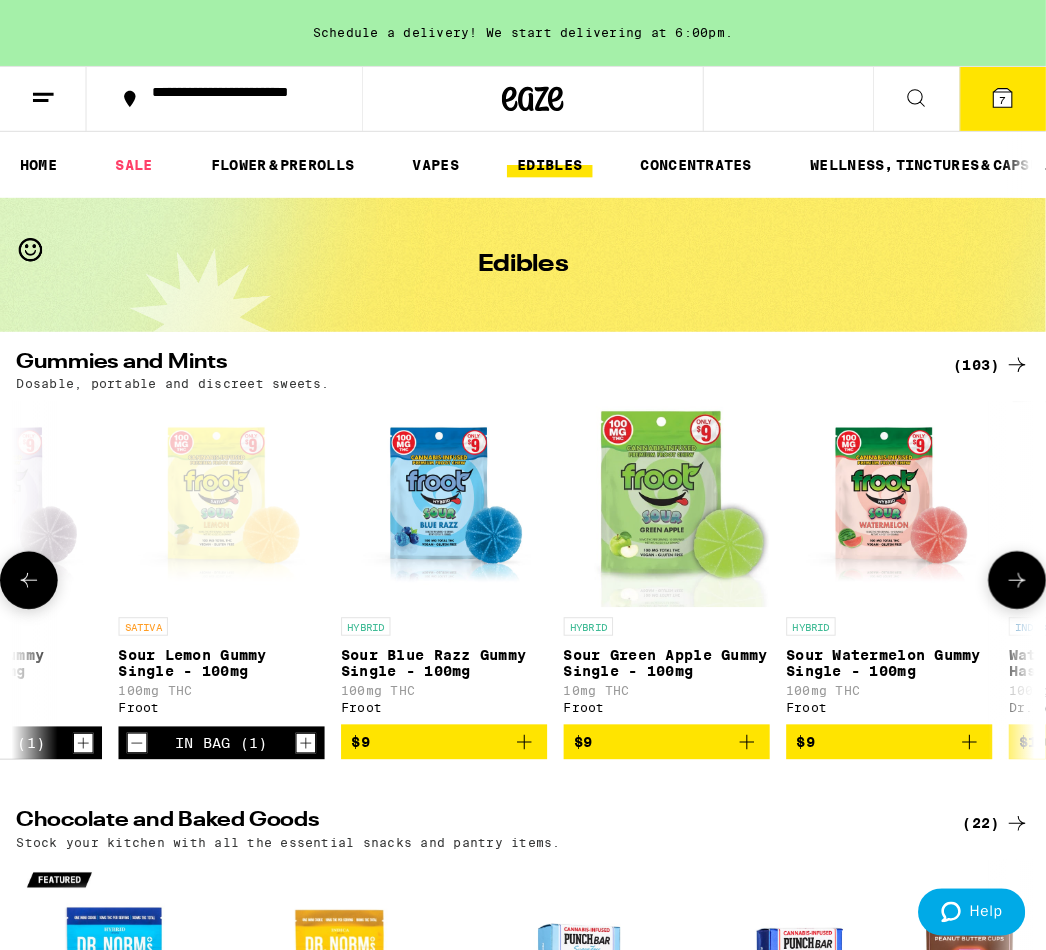 click 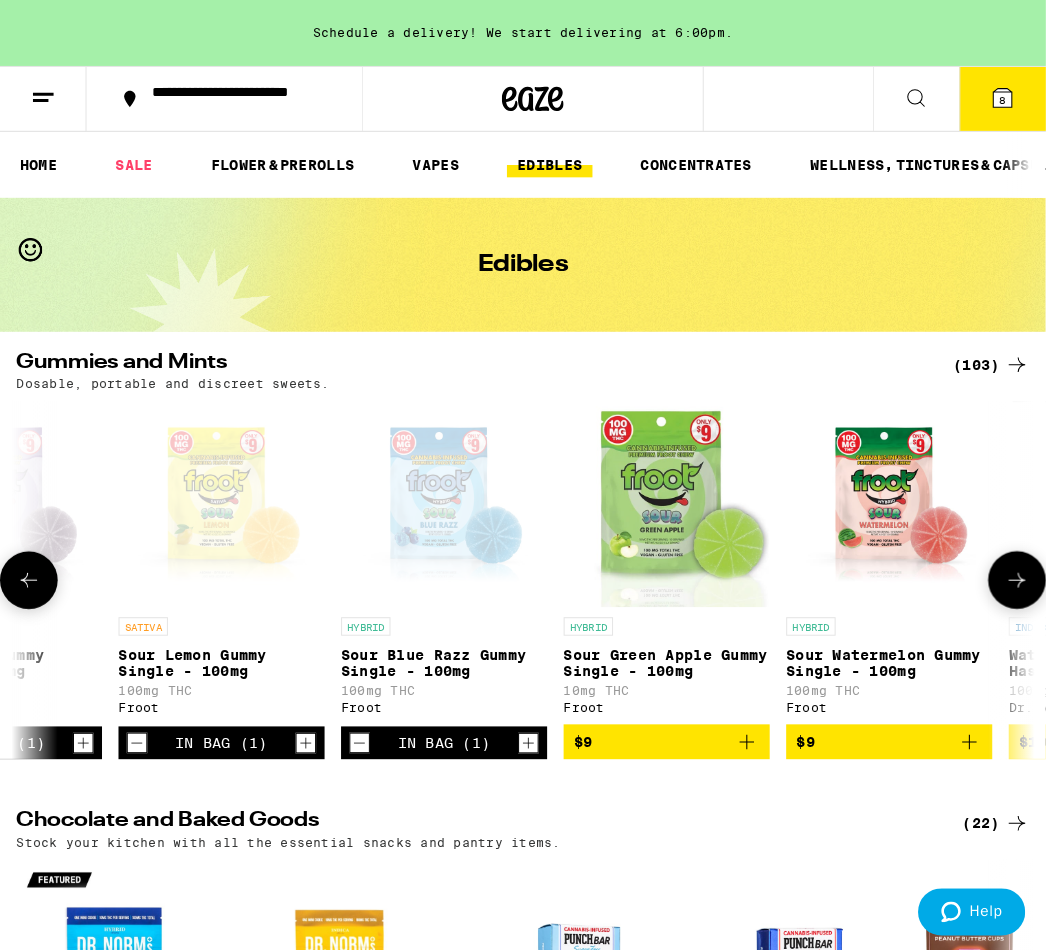 click on "8" at bounding box center (973, 96) 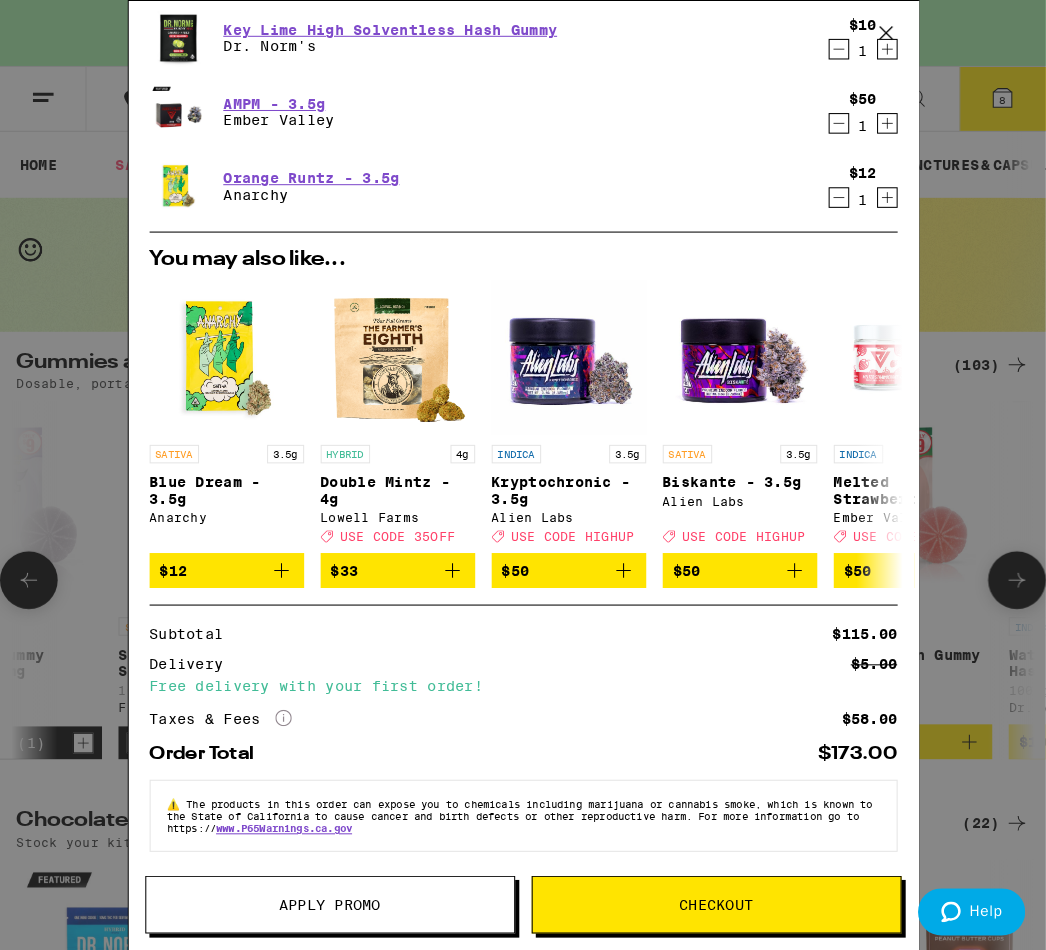 scroll, scrollTop: 483, scrollLeft: 0, axis: vertical 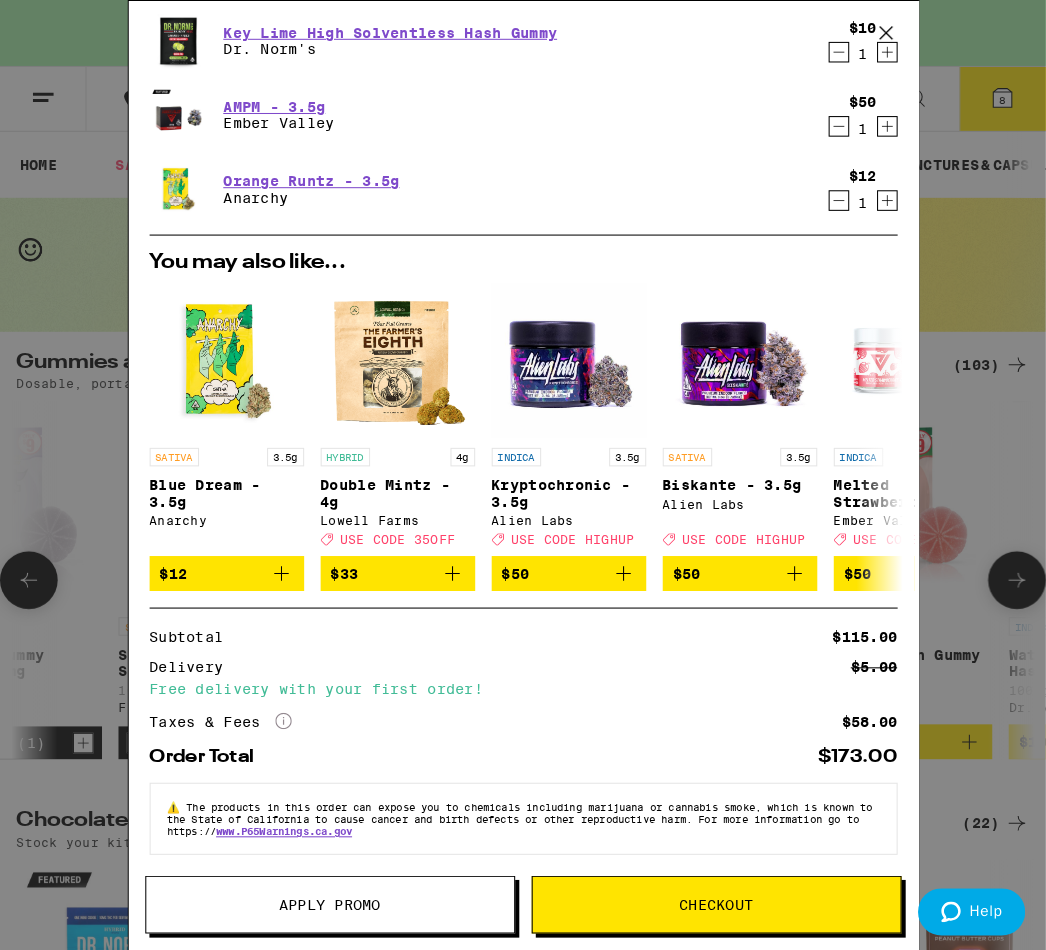 click on "Checkout" at bounding box center [695, 878] 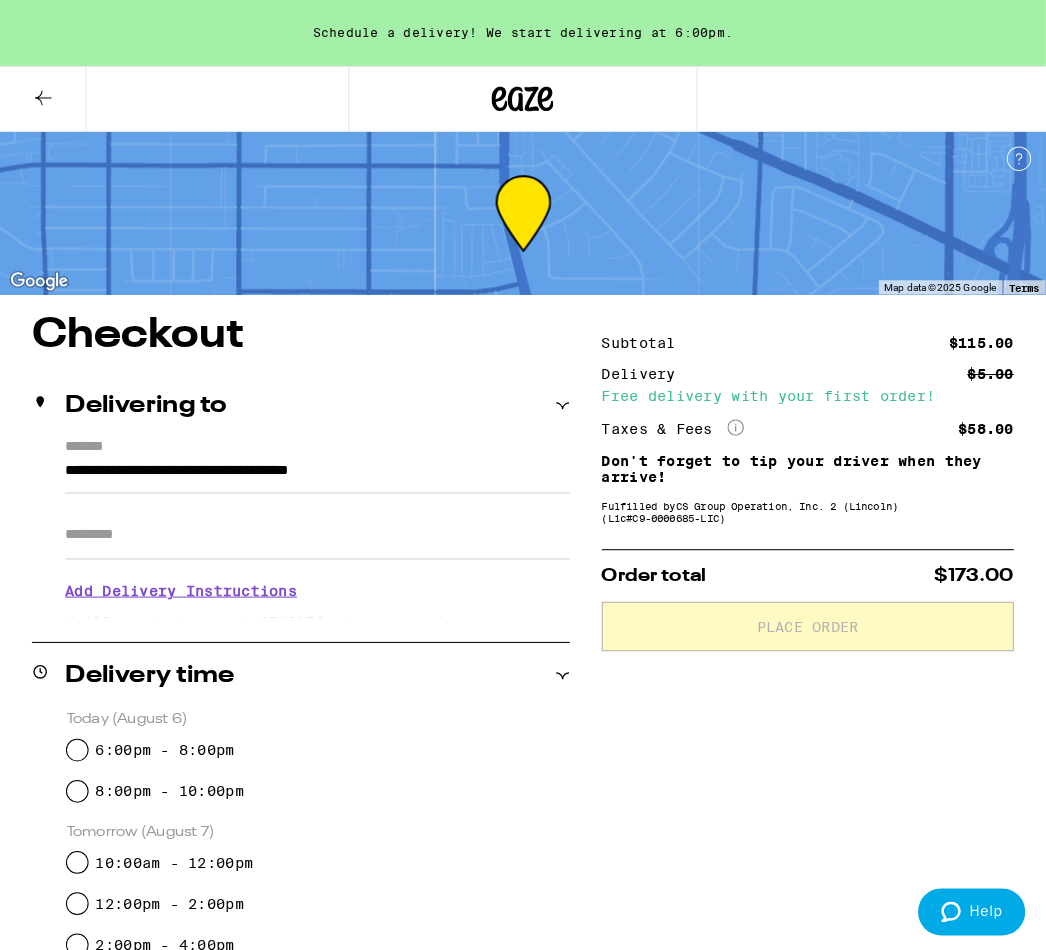 click on "Apt/Suite" at bounding box center [308, 519] 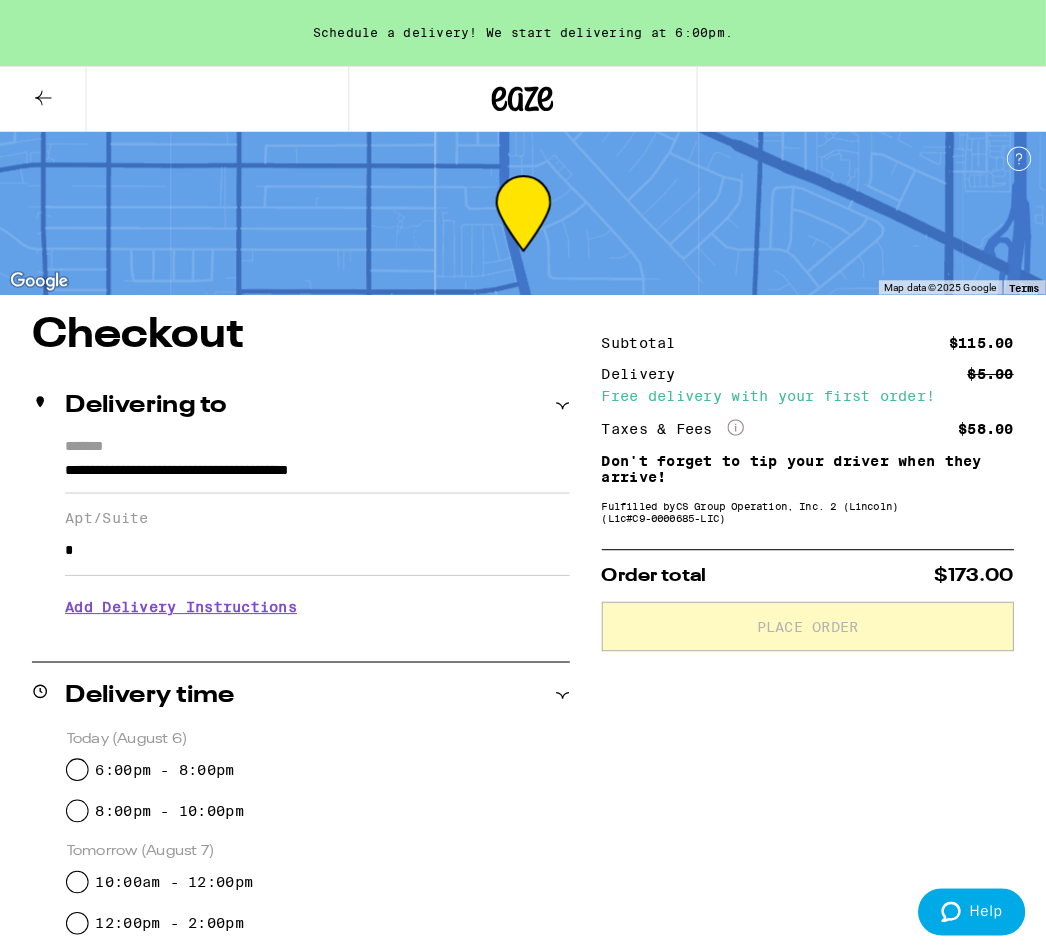 type on "*" 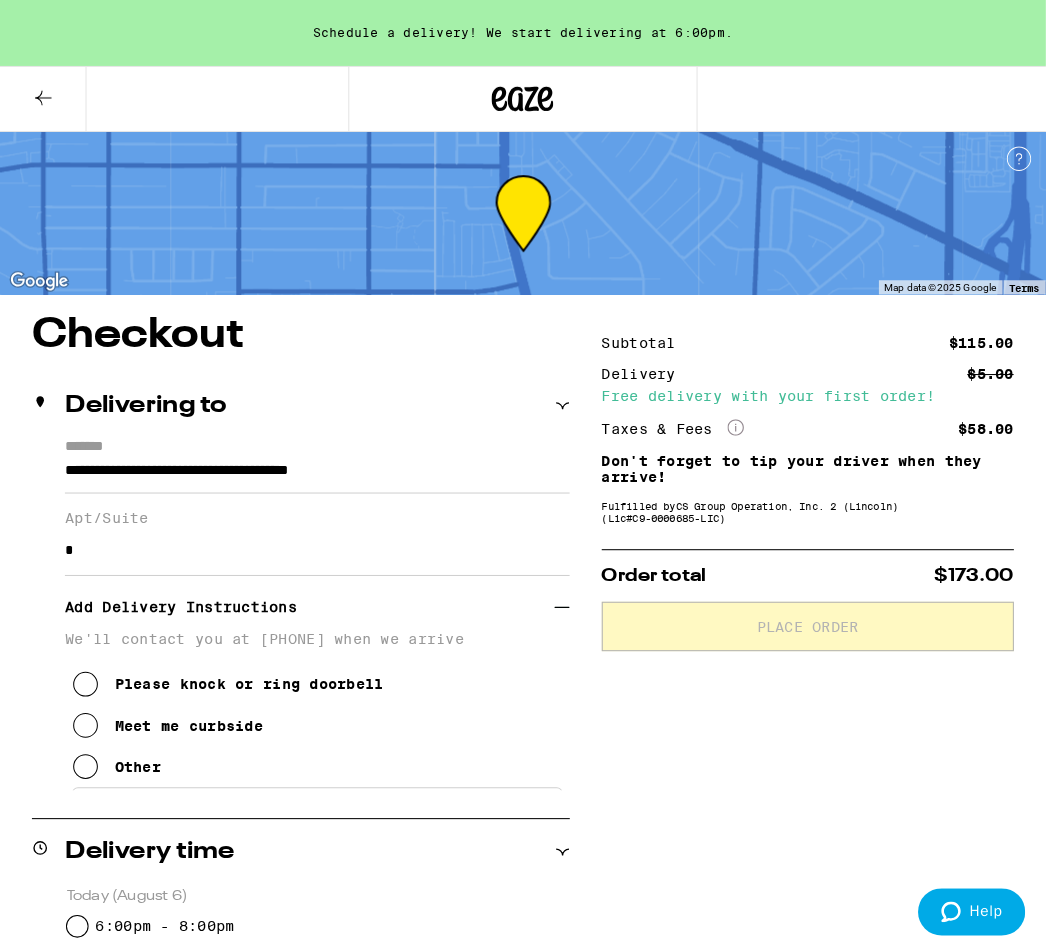 click on "Other" at bounding box center (113, 744) 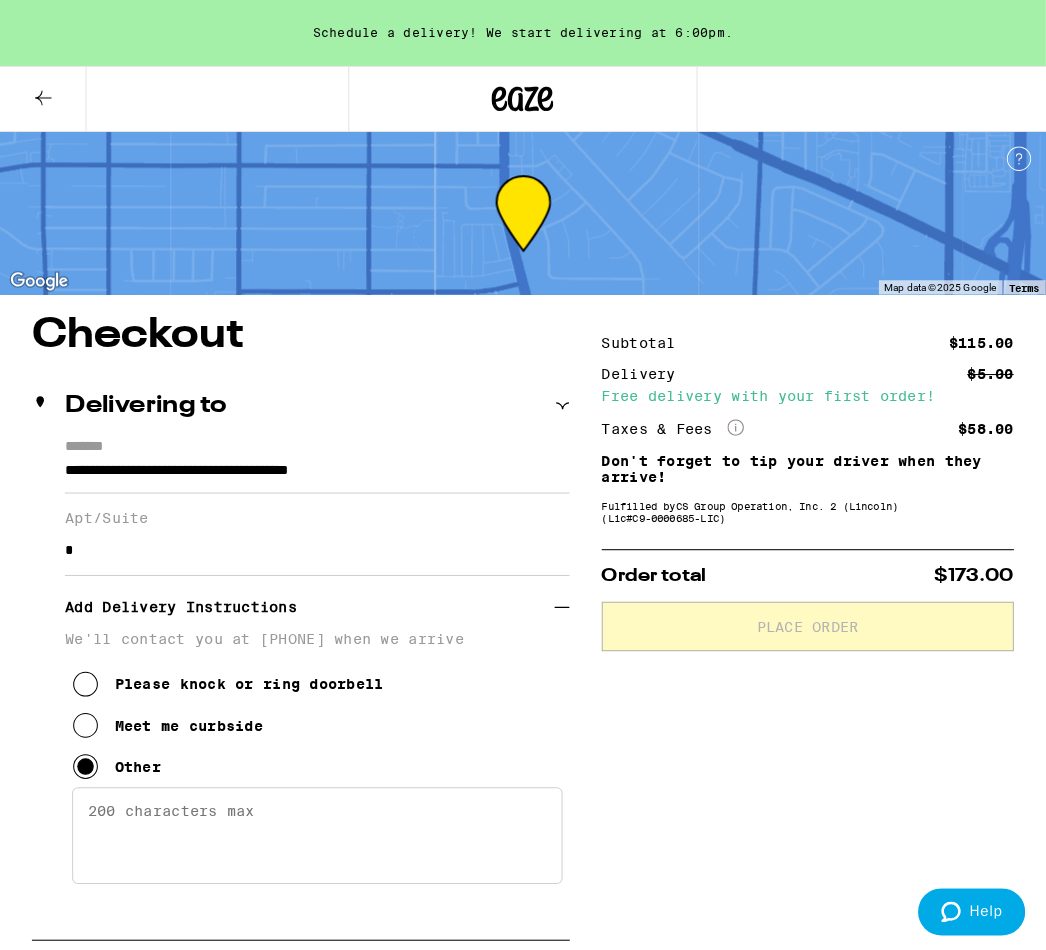 click on "Enter any other delivery instructions you want driver to know" at bounding box center (308, 811) 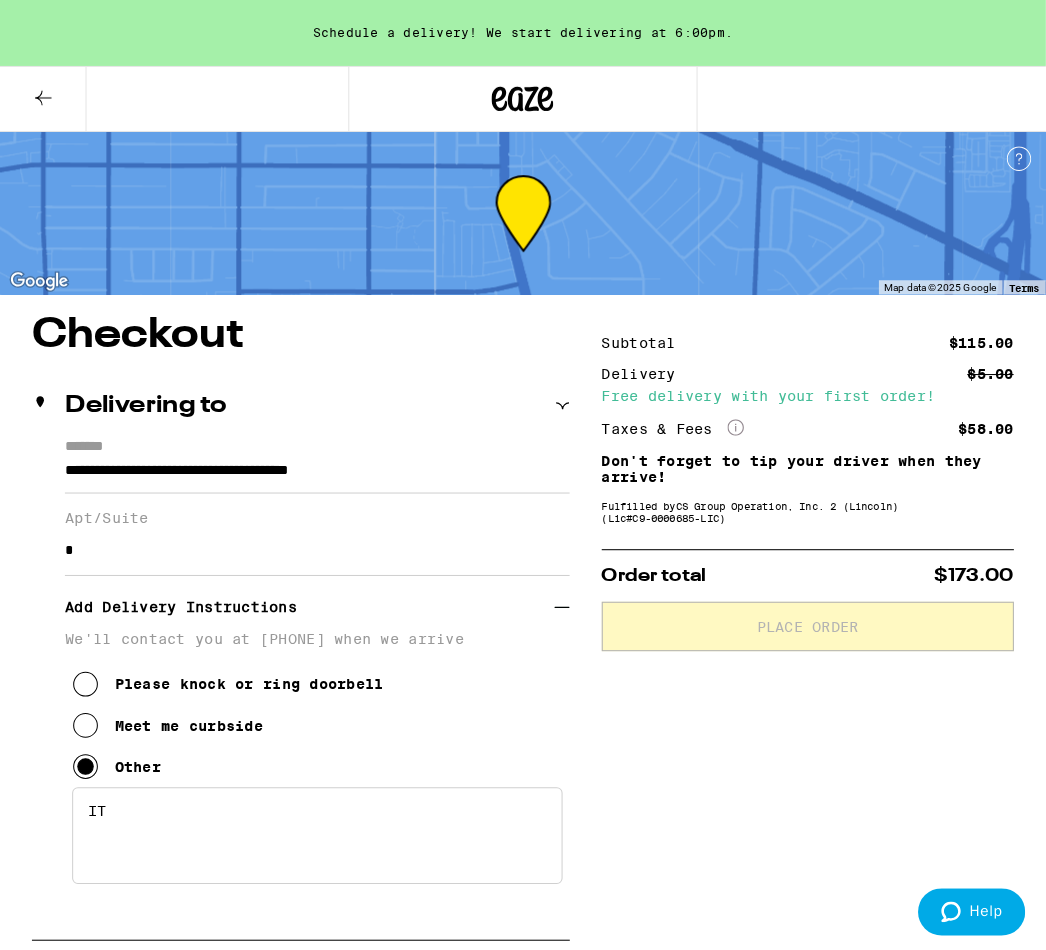 type on "I" 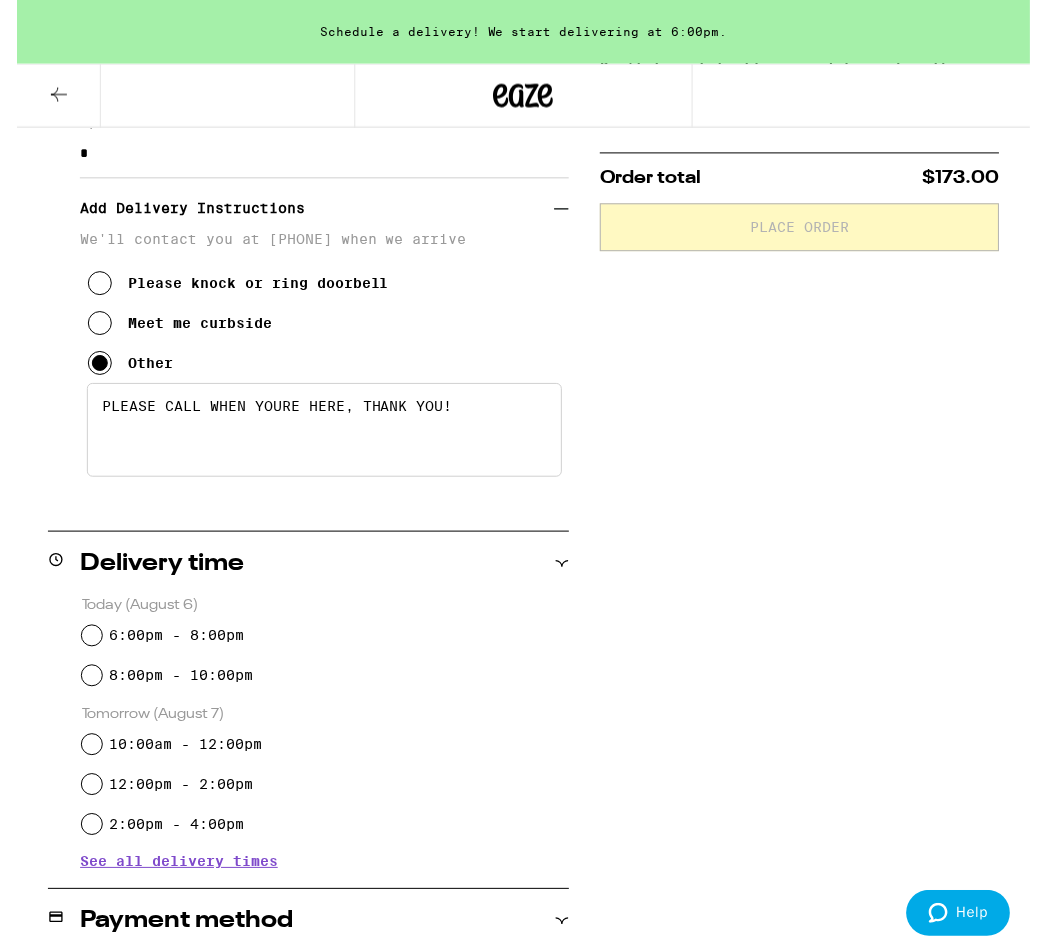 scroll, scrollTop: 384, scrollLeft: 0, axis: vertical 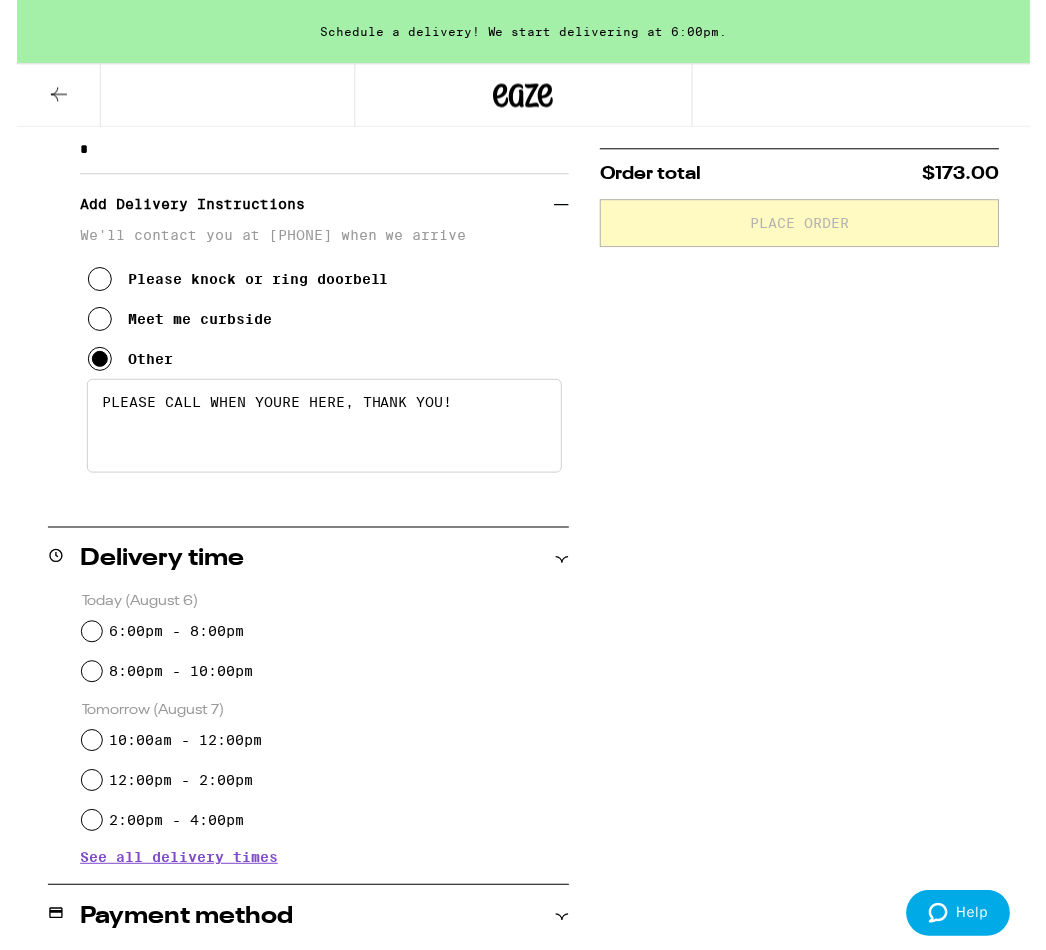type on "PLEASE CALL WHEN YOURE HERE, THANK YOU!" 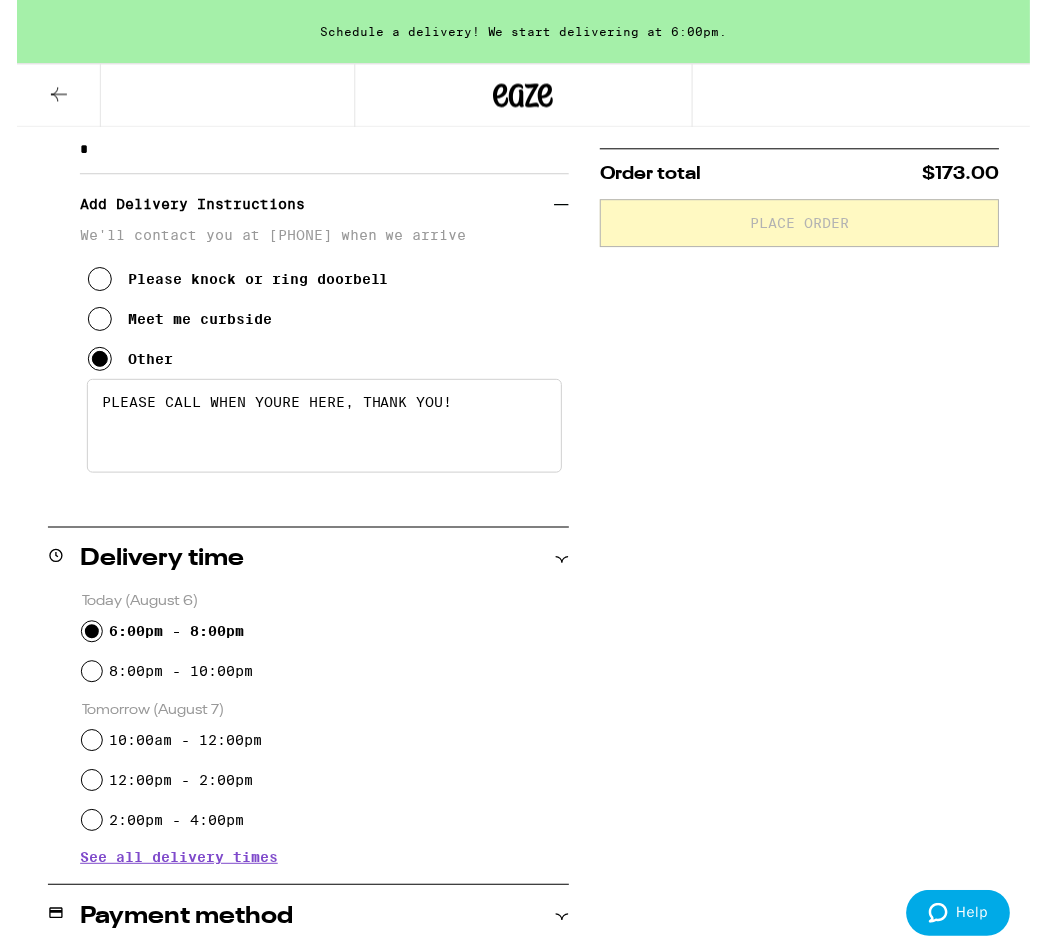 radio on "true" 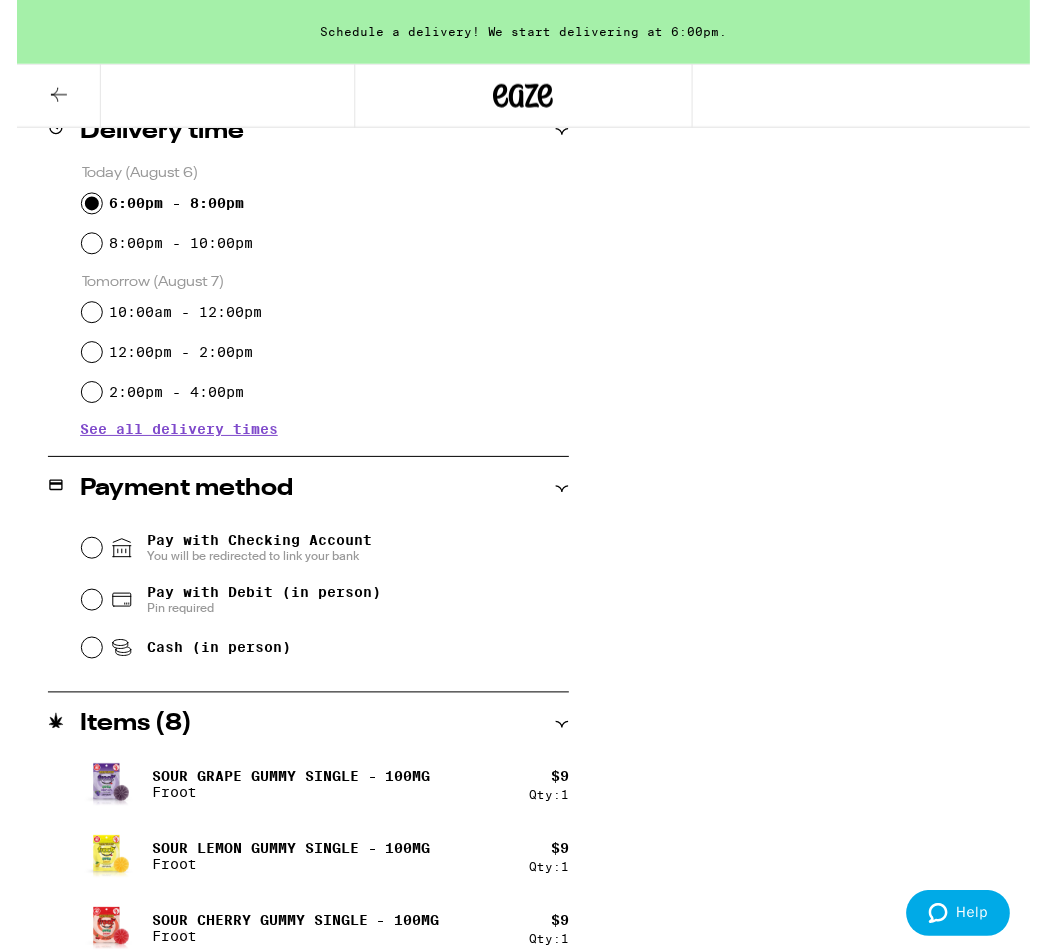 scroll, scrollTop: 821, scrollLeft: 0, axis: vertical 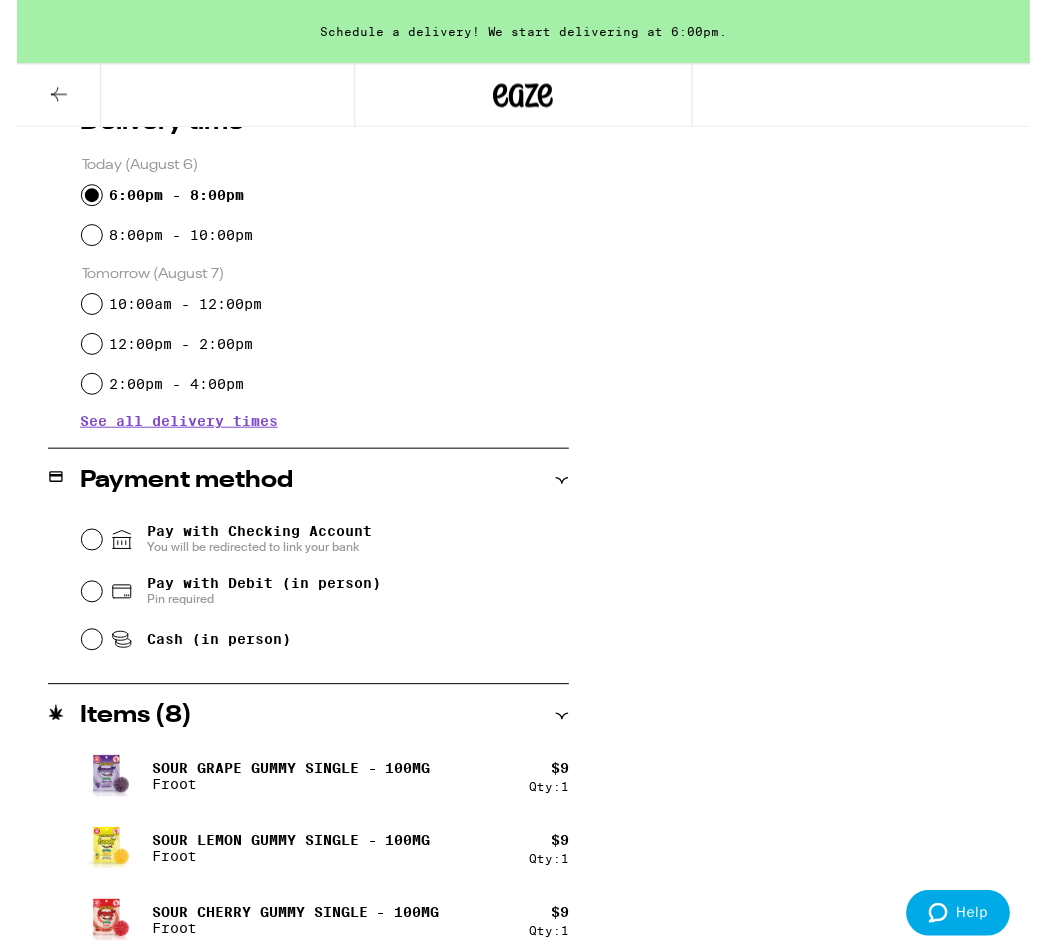 click on "Pay with Checking Account You will be redirected to link your bank" at bounding box center [75, 541] 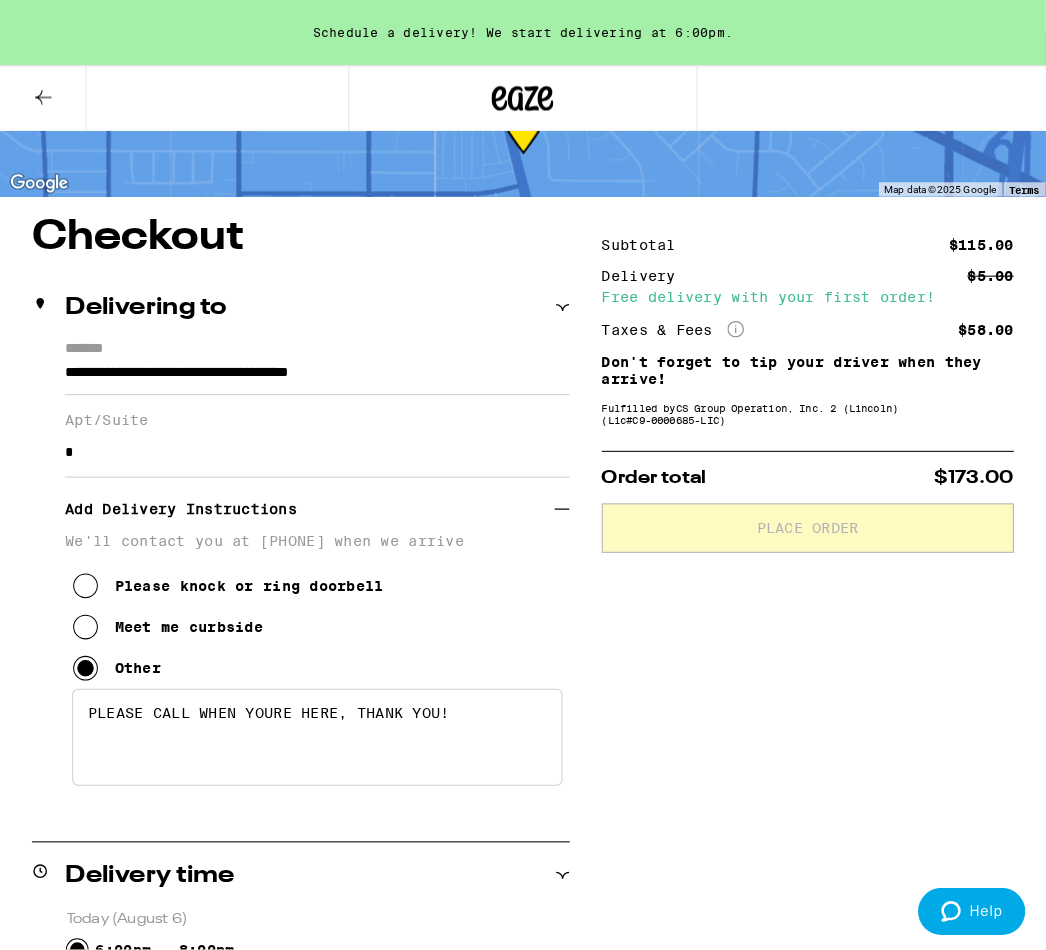 scroll, scrollTop: 0, scrollLeft: 0, axis: both 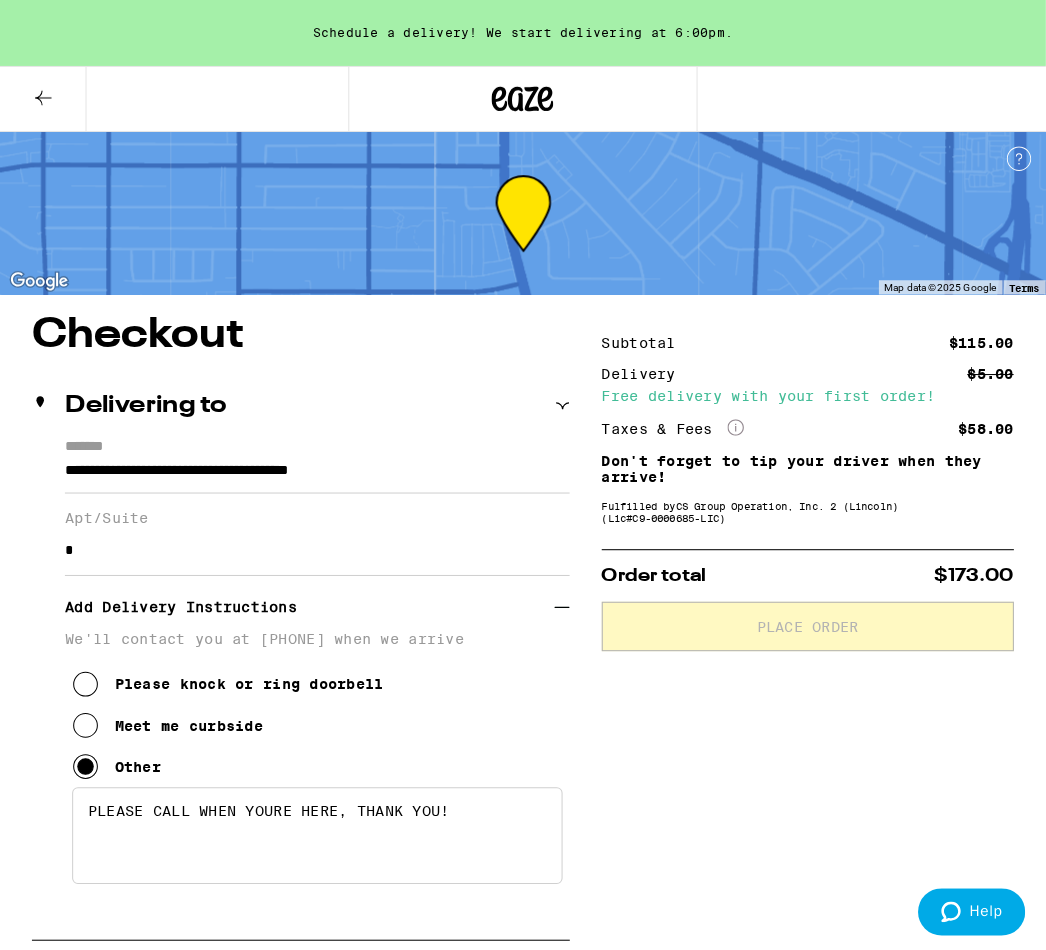 click at bounding box center (42, 96) 